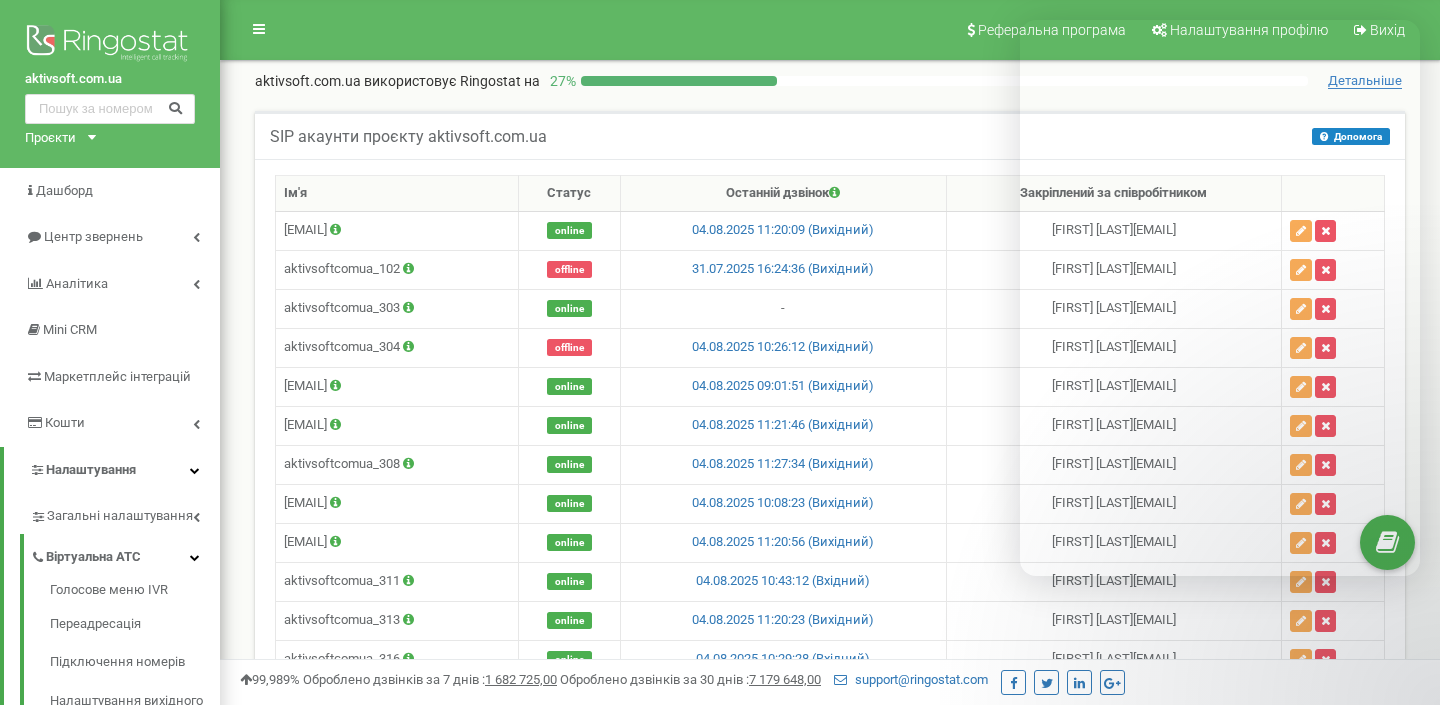 scroll, scrollTop: 2380, scrollLeft: 0, axis: vertical 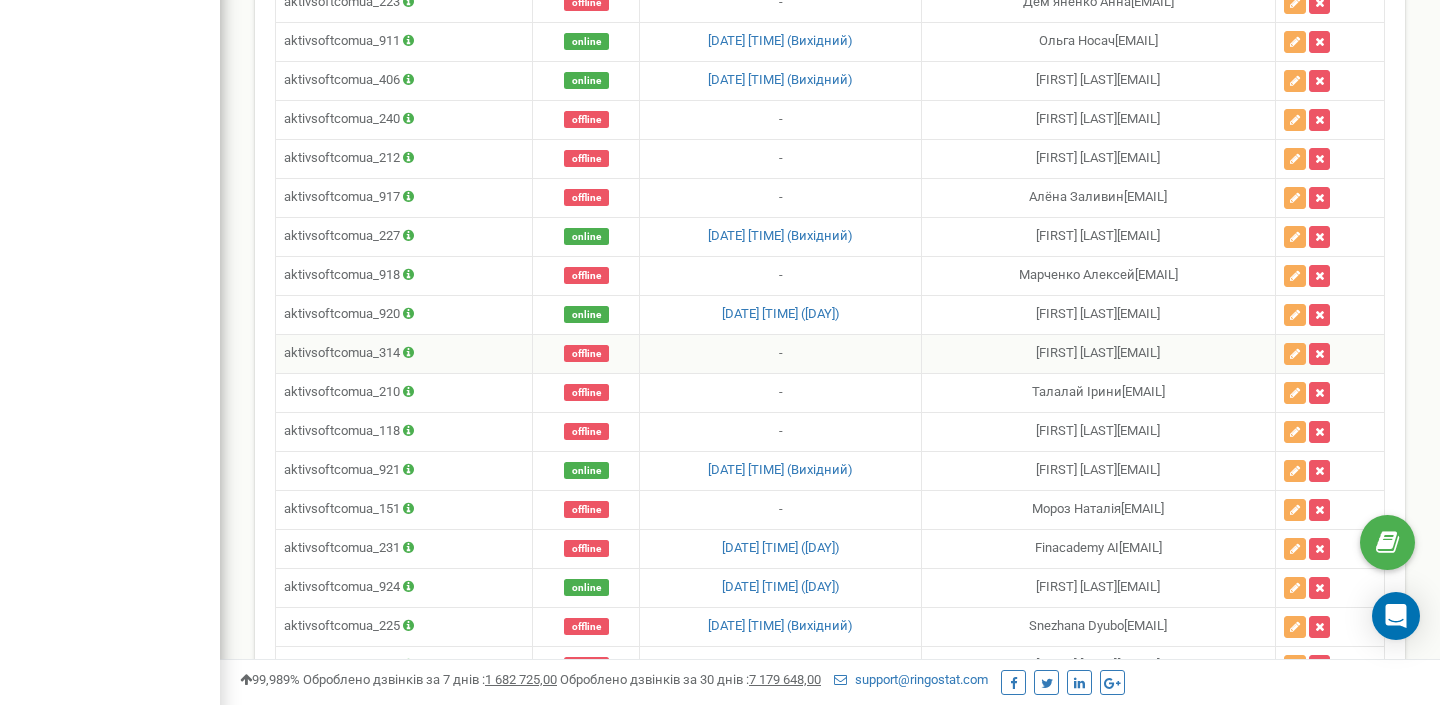click on "-" at bounding box center [780, 353] 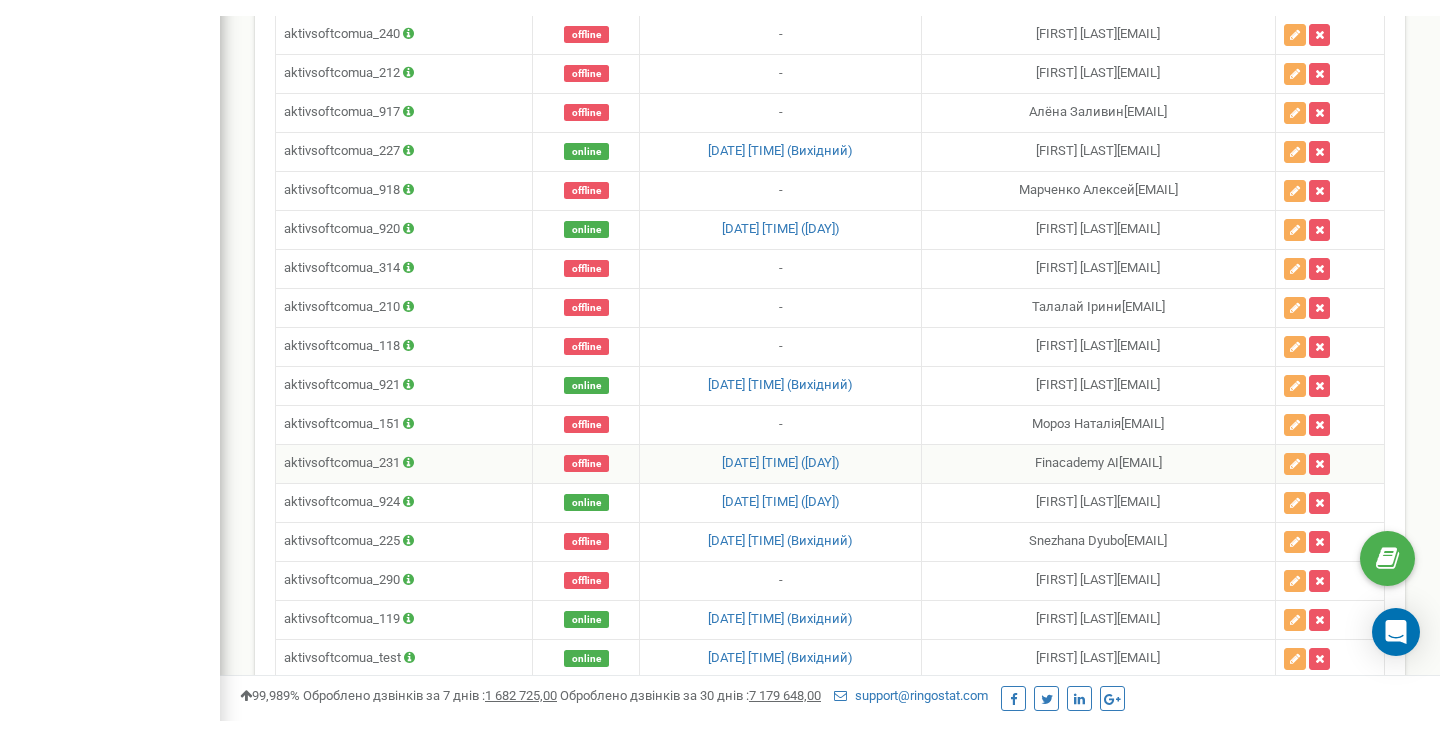 scroll, scrollTop: 2247, scrollLeft: 0, axis: vertical 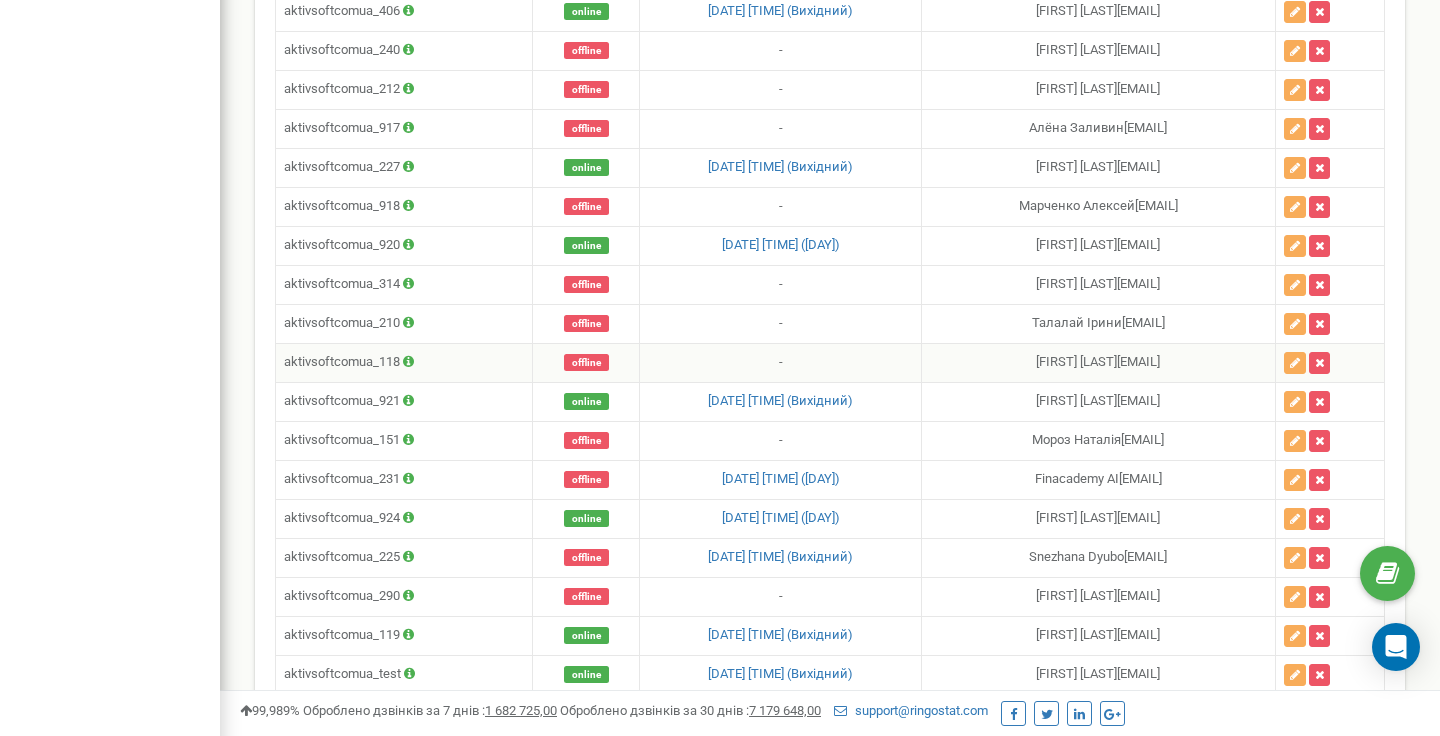 click on "Євгенія Кузнєцова  [EMAIL]" at bounding box center [1098, 362] 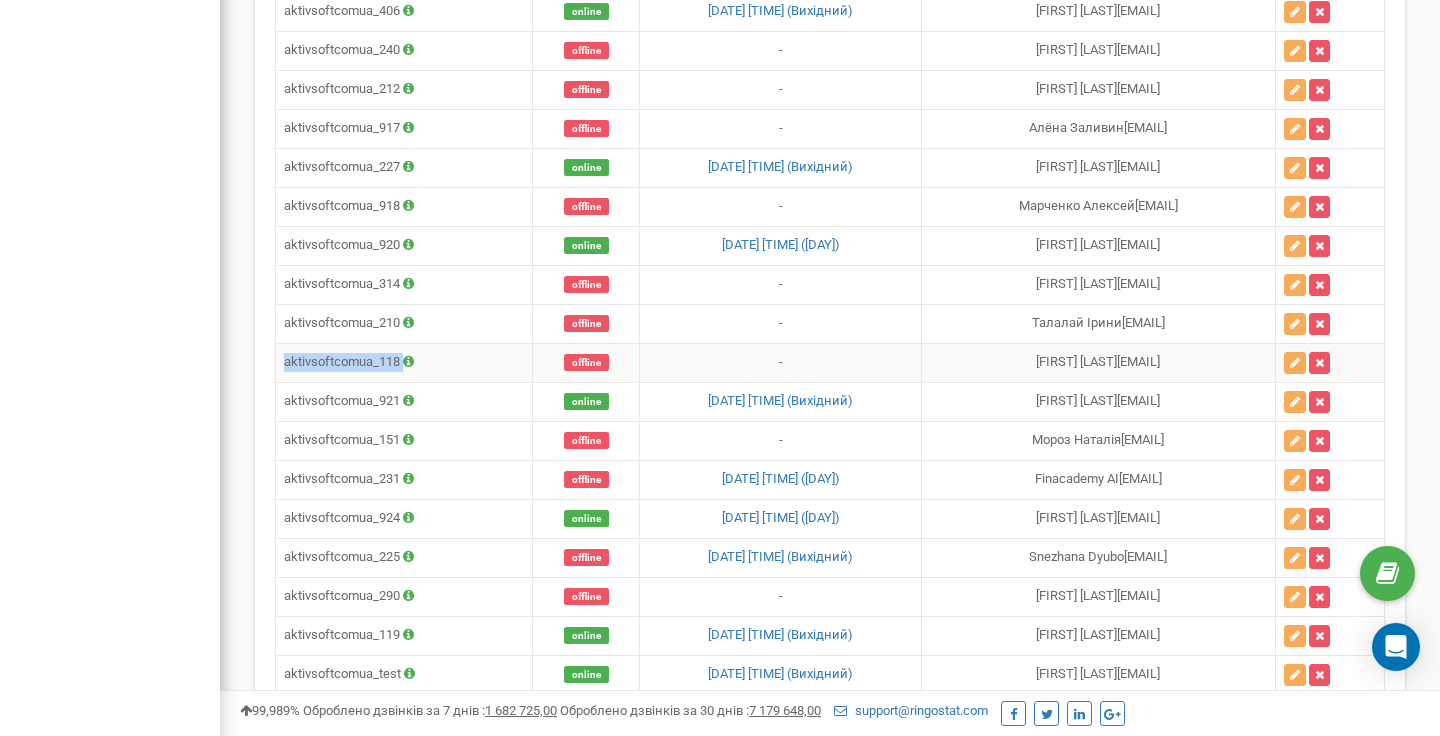 drag, startPoint x: 419, startPoint y: 364, endPoint x: 279, endPoint y: 365, distance: 140.00357 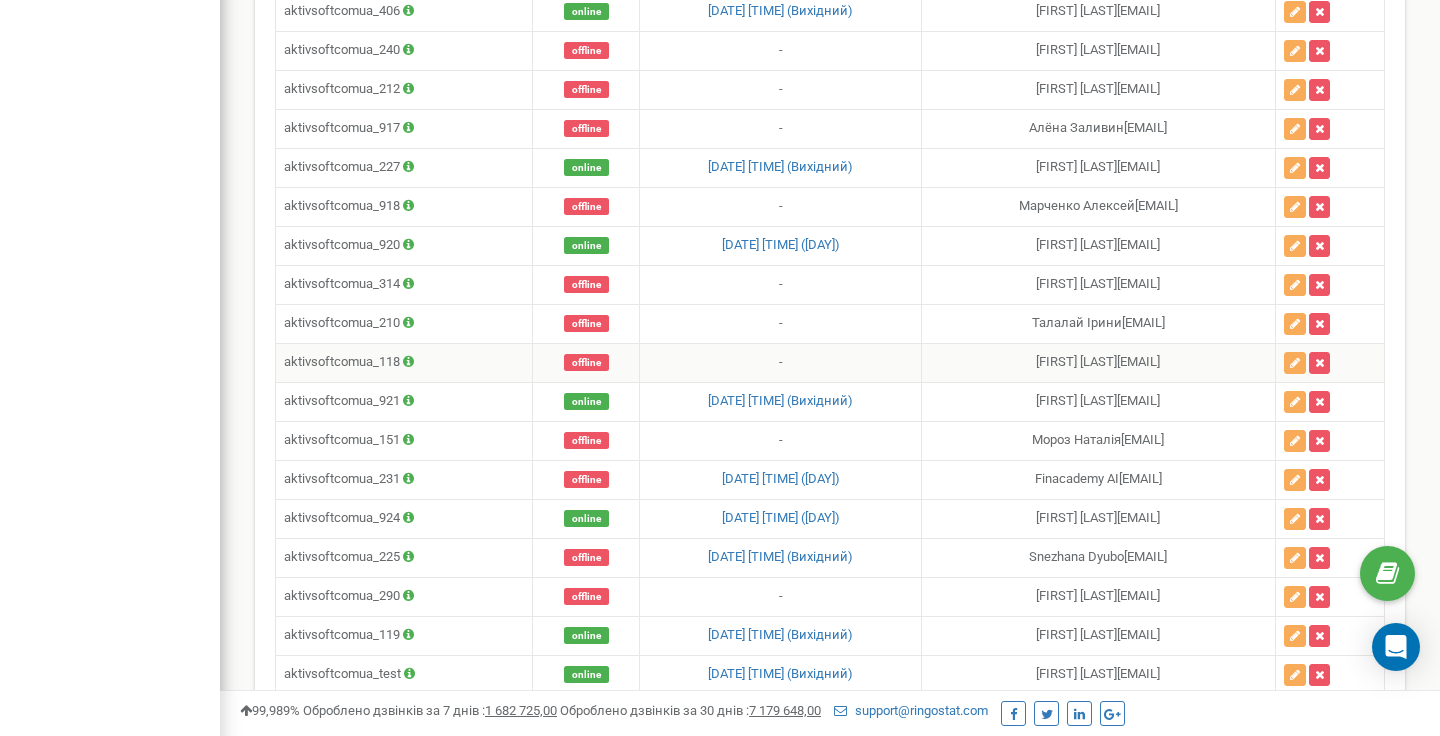click at bounding box center (408, 361) 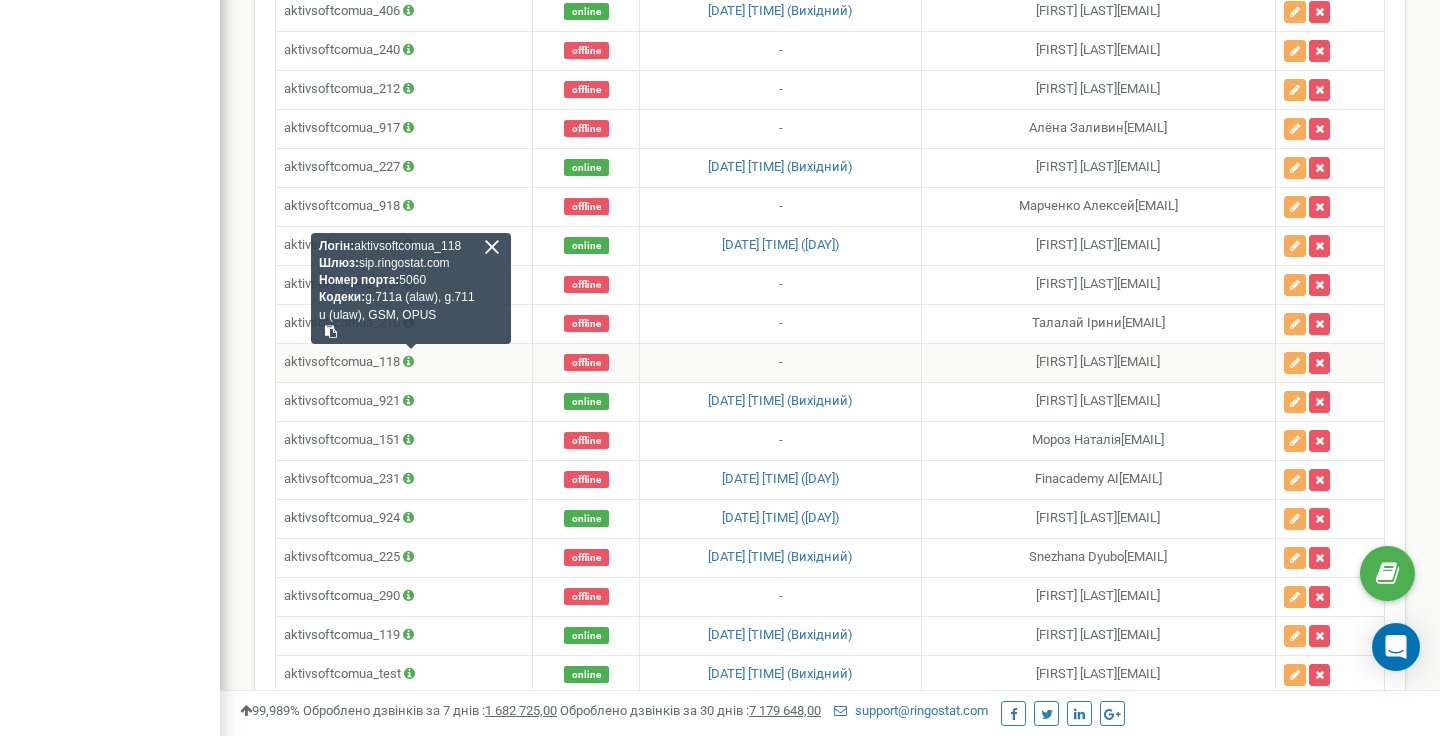 click at bounding box center [331, 332] 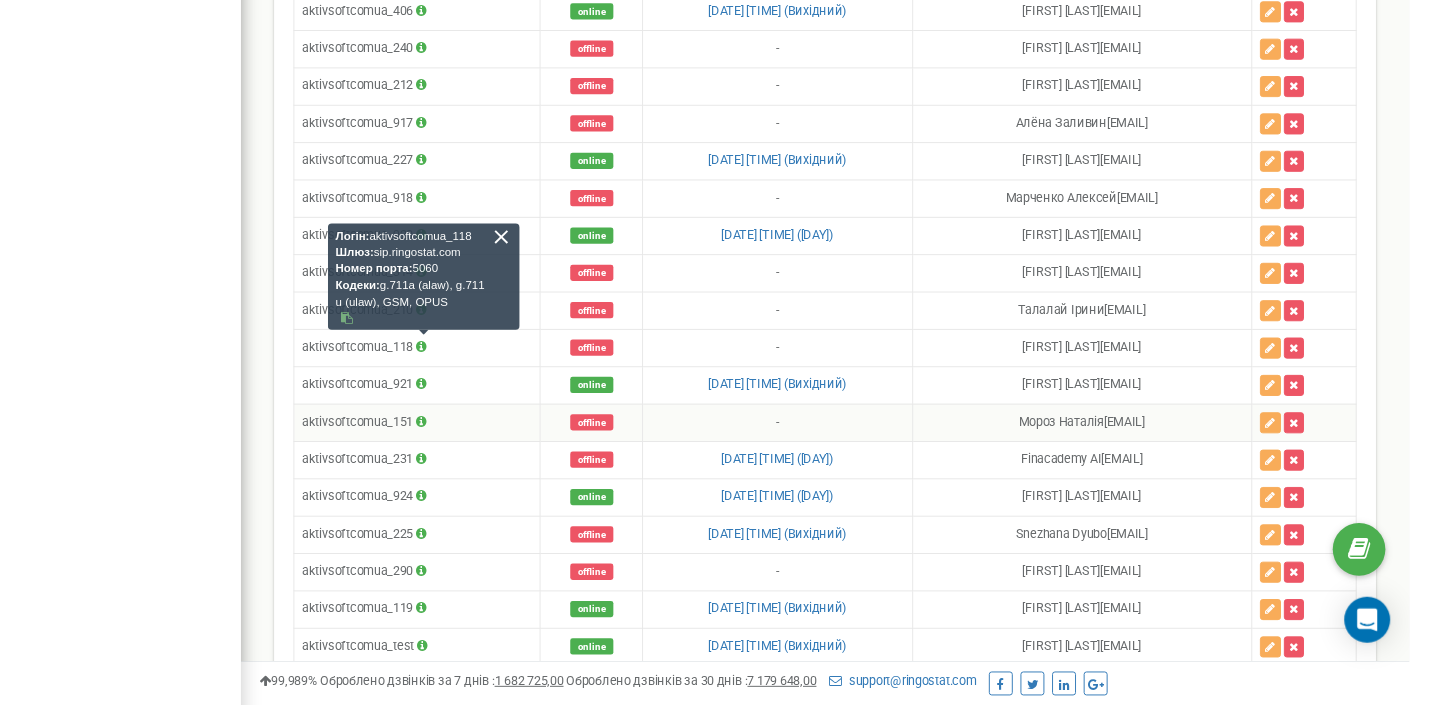 scroll, scrollTop: 2305, scrollLeft: 0, axis: vertical 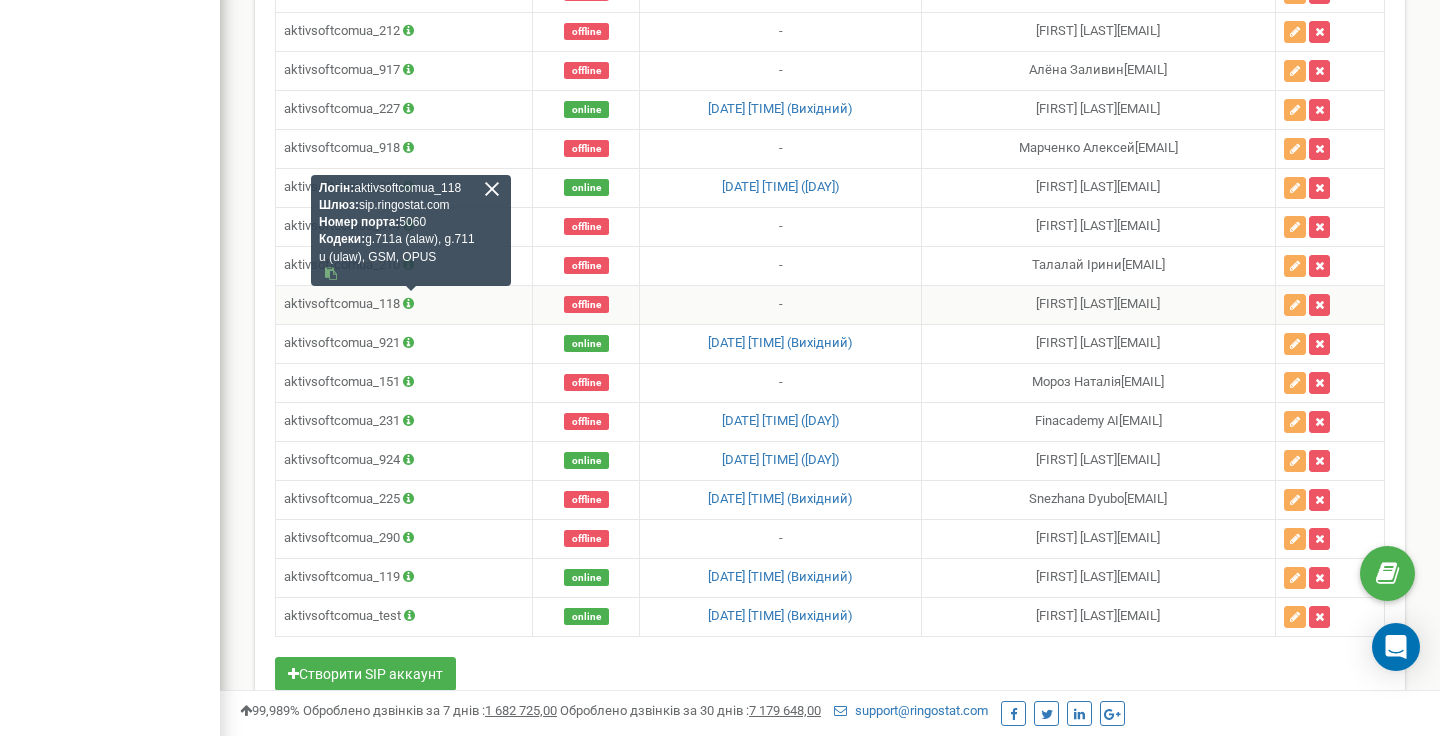 click on "aktivsoftcomua_118
Логін:  aktivsoftcomua_118
Шлюз:  sip.ringostat.com
Номер порта:  5060
Кодеки:  g.711a (alaw), g.711u (ulaw), GSM, OPUS" at bounding box center (404, 304) 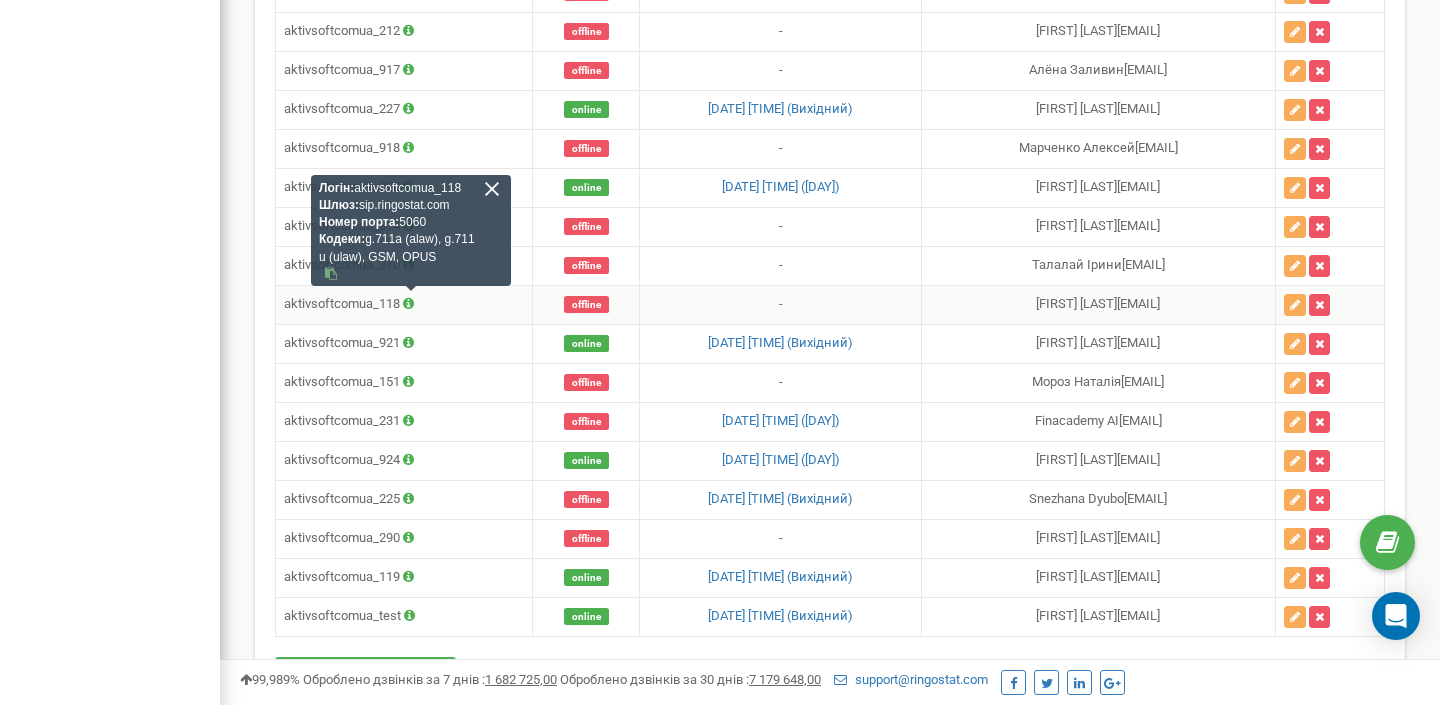 click at bounding box center [492, 189] 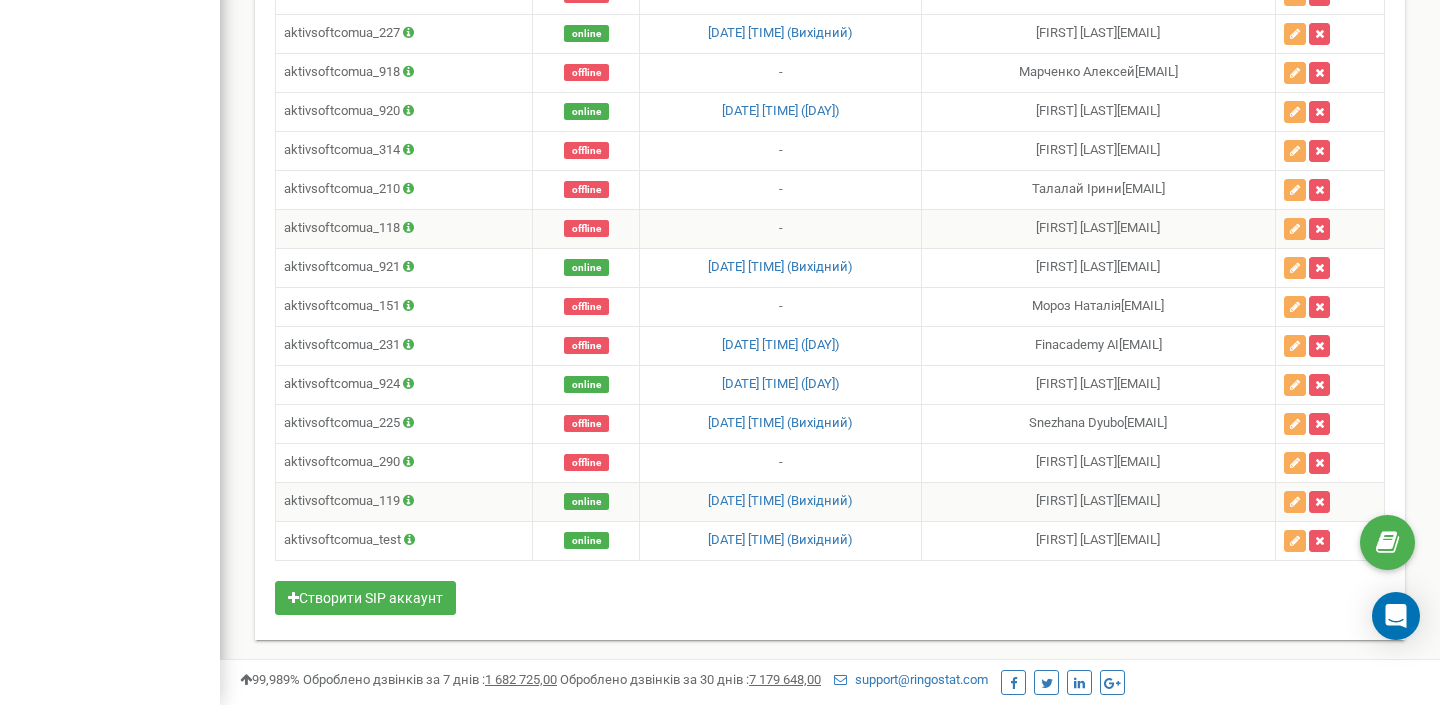 scroll, scrollTop: 2380, scrollLeft: 0, axis: vertical 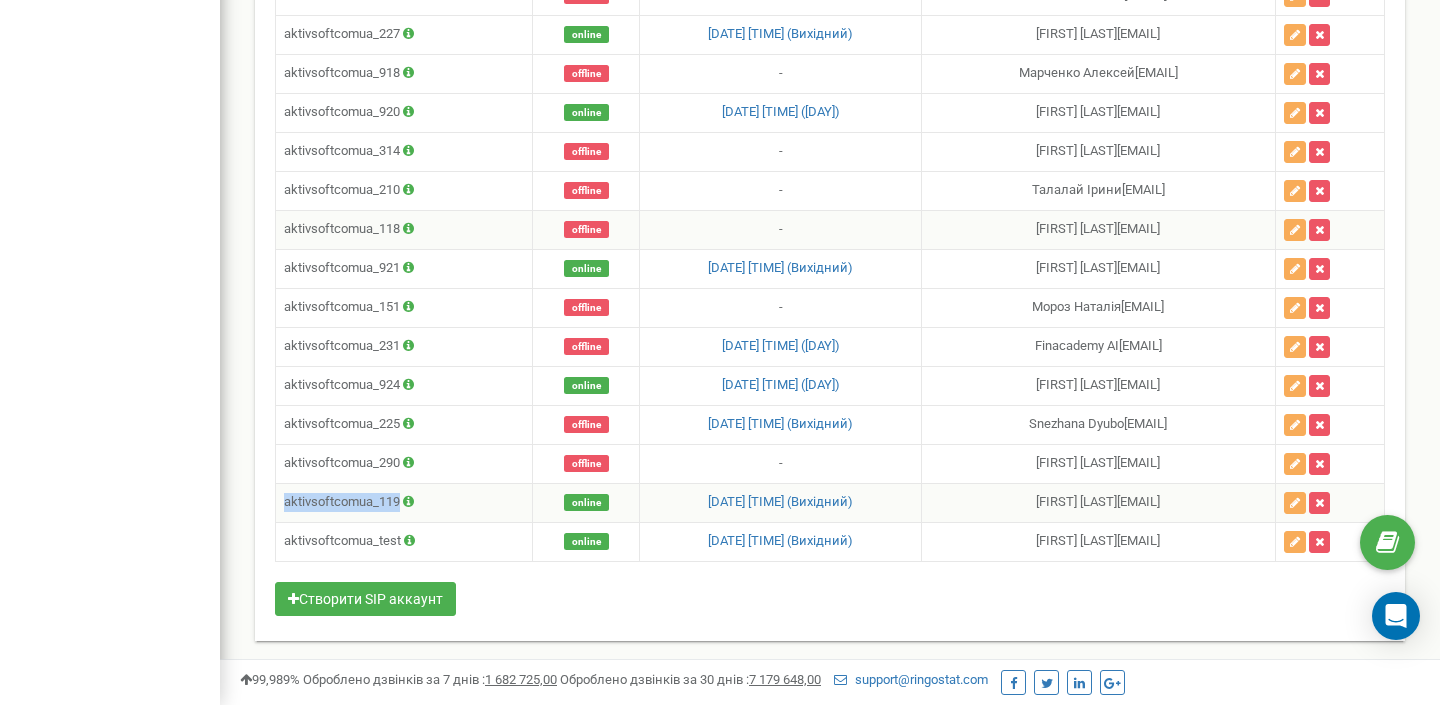 drag, startPoint x: 401, startPoint y: 500, endPoint x: 281, endPoint y: 502, distance: 120.01666 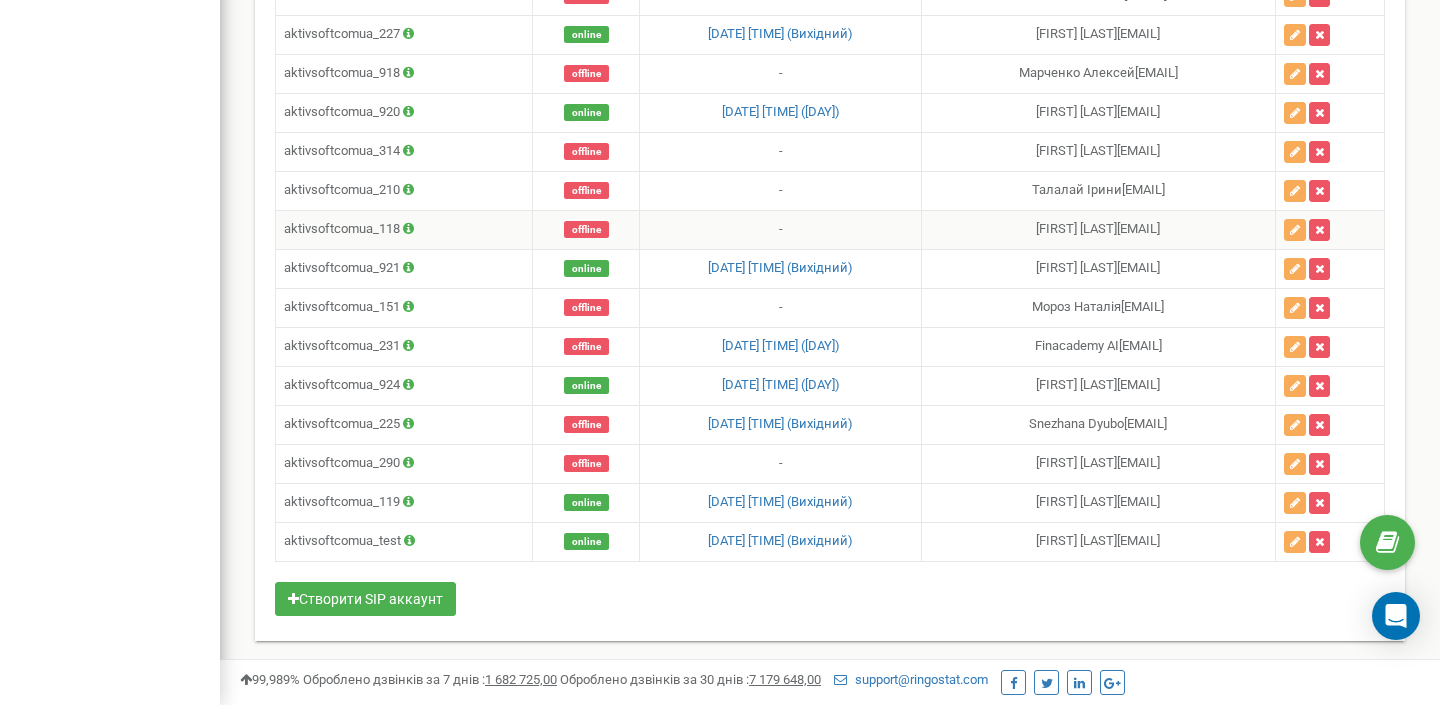 scroll, scrollTop: 0, scrollLeft: 0, axis: both 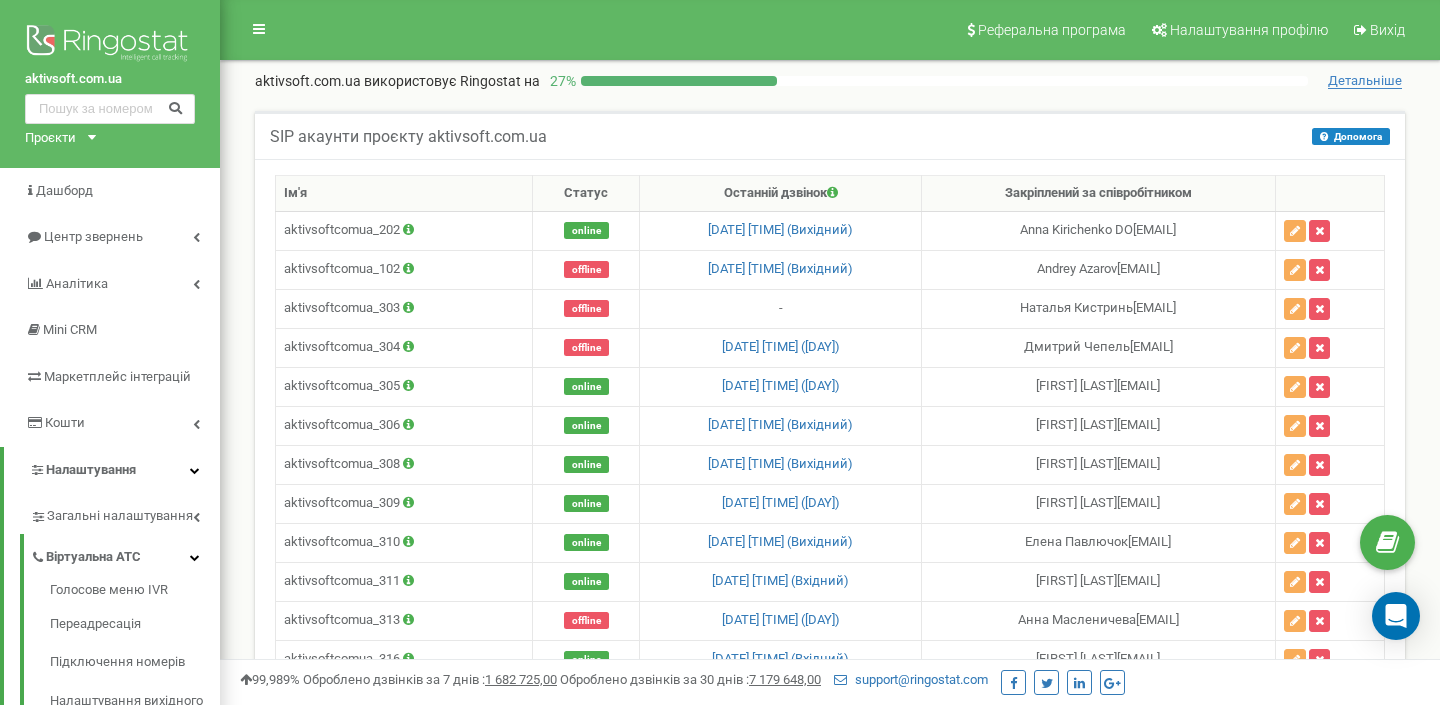 click on "SIP акаунти проєкту aktivsoft.com.ua
Допомога
Допомога
В даному розділі ви можете створювати на змінювати налаштування sip-акаунтів, за допомогою яких можливо здійснювати вихідні дзвінки. Для прийому вхідних дзвінків, необхідно вказати sip-акаунт в налаштуванні використовуємої схеми переадресації." at bounding box center [830, 135] 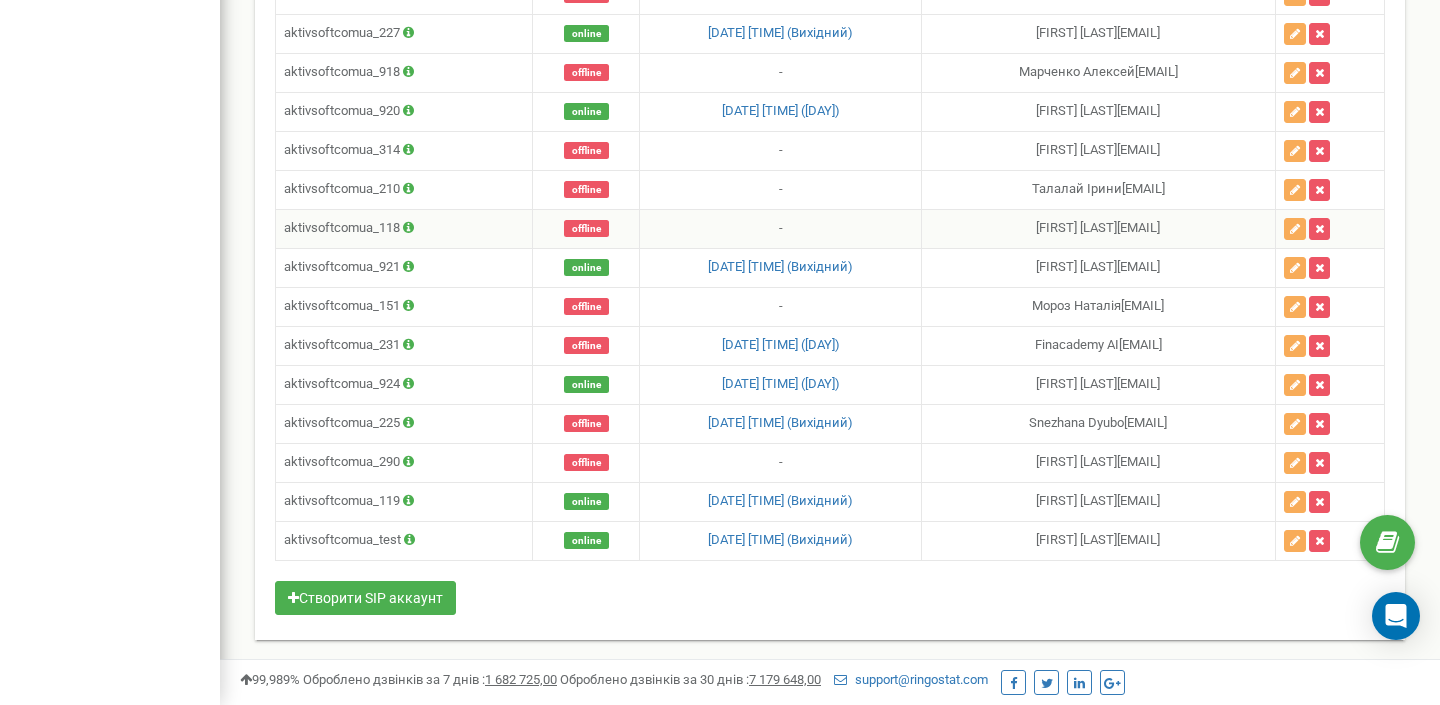 scroll, scrollTop: 2380, scrollLeft: 0, axis: vertical 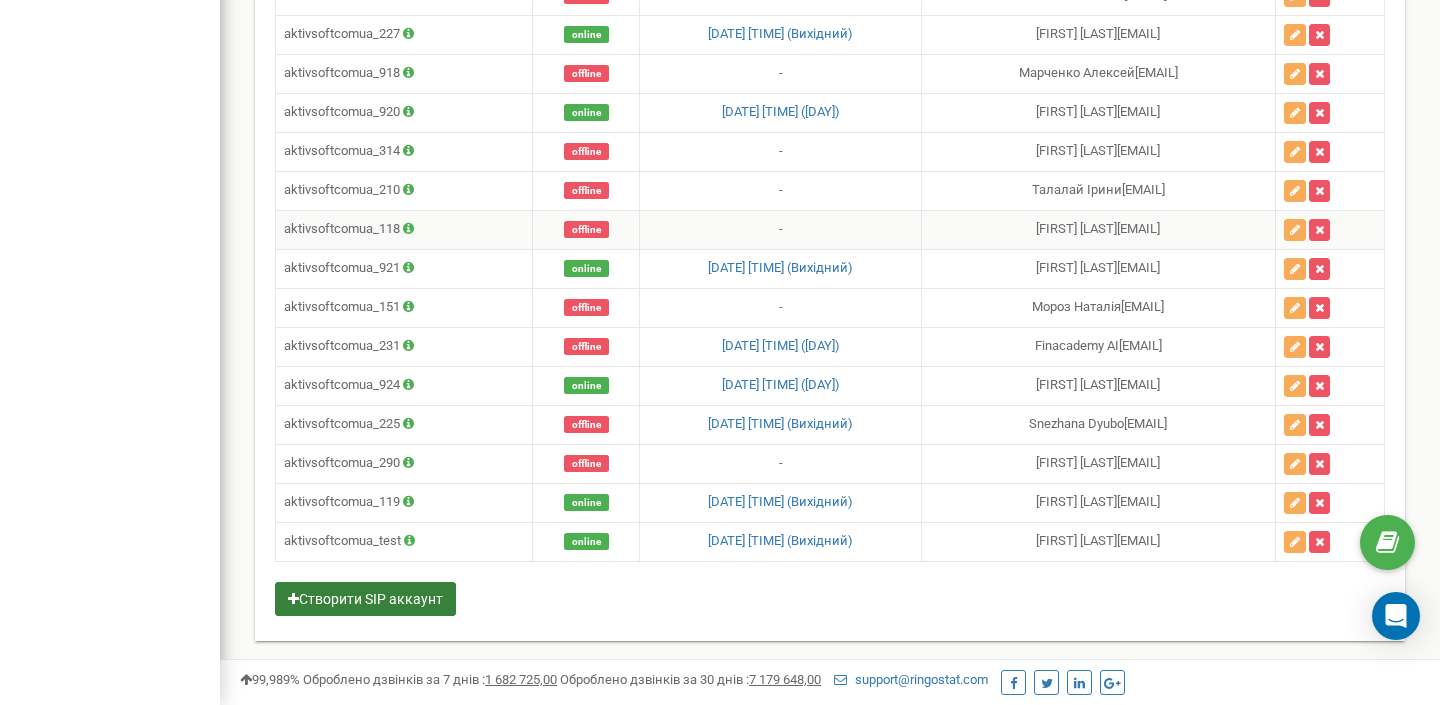 click on "Створити SIP аккаунт" at bounding box center [365, 599] 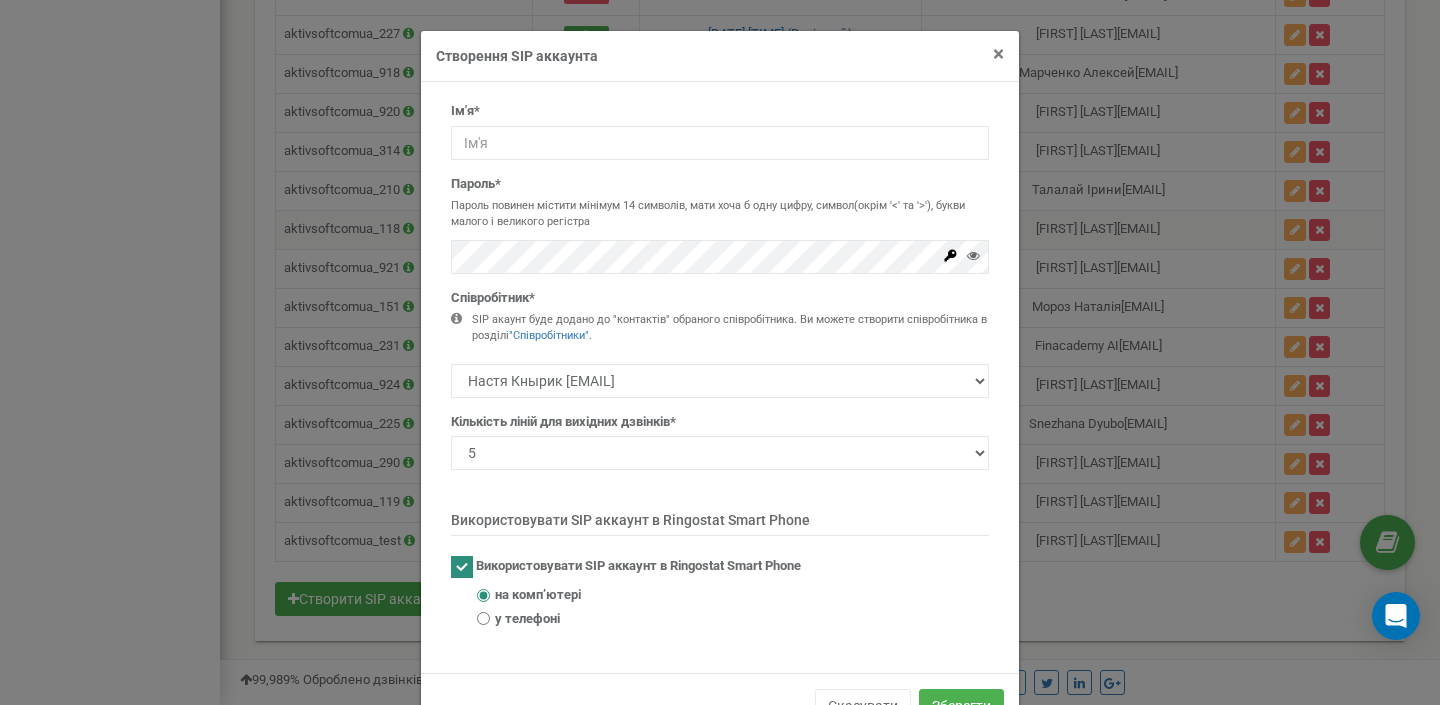 click on "×" at bounding box center [998, 54] 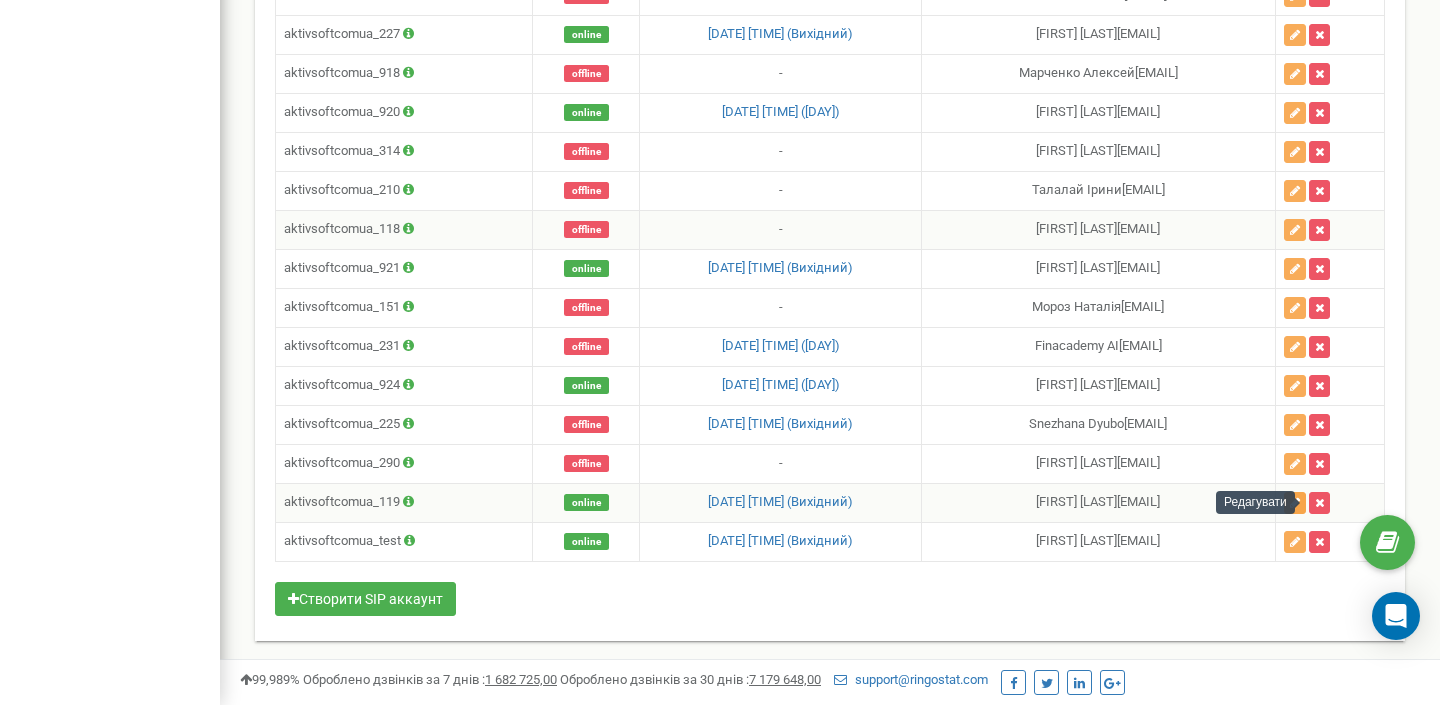 click at bounding box center (1295, 503) 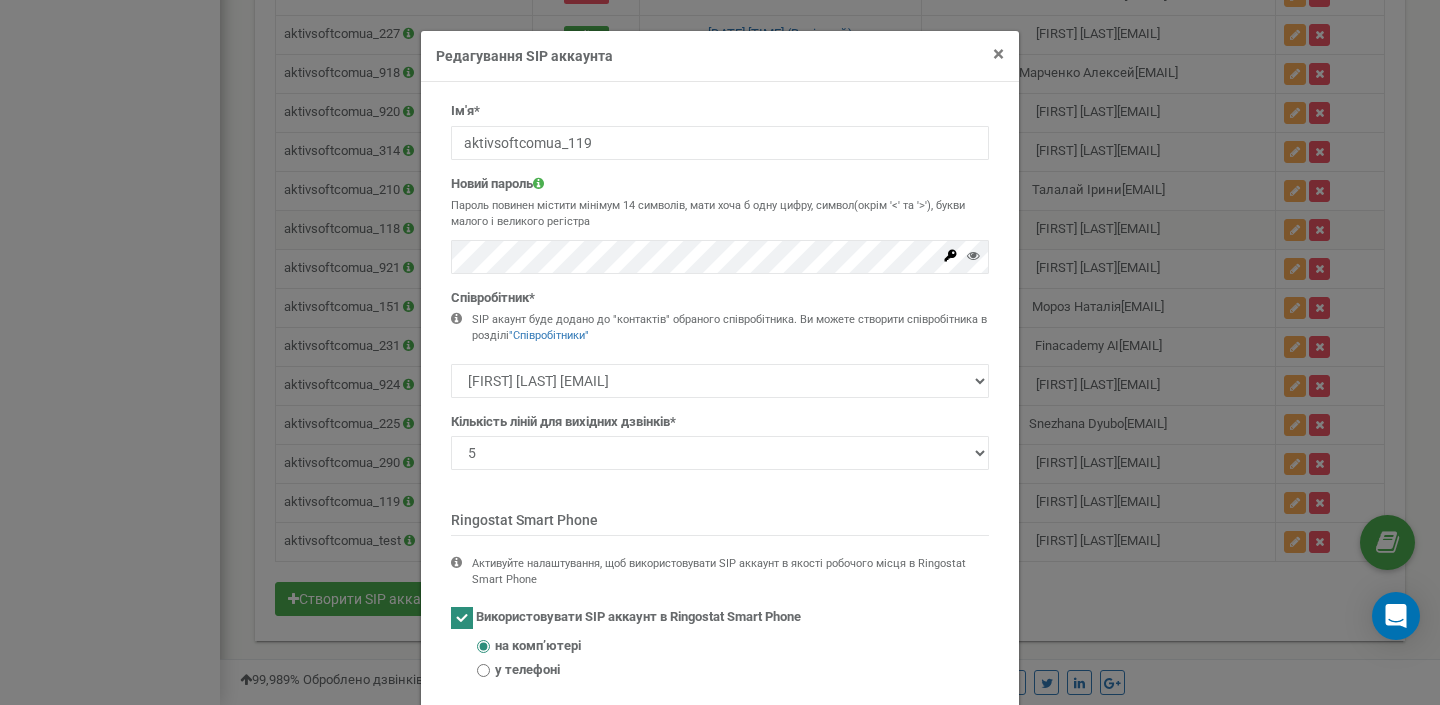 click on "×" at bounding box center (998, 54) 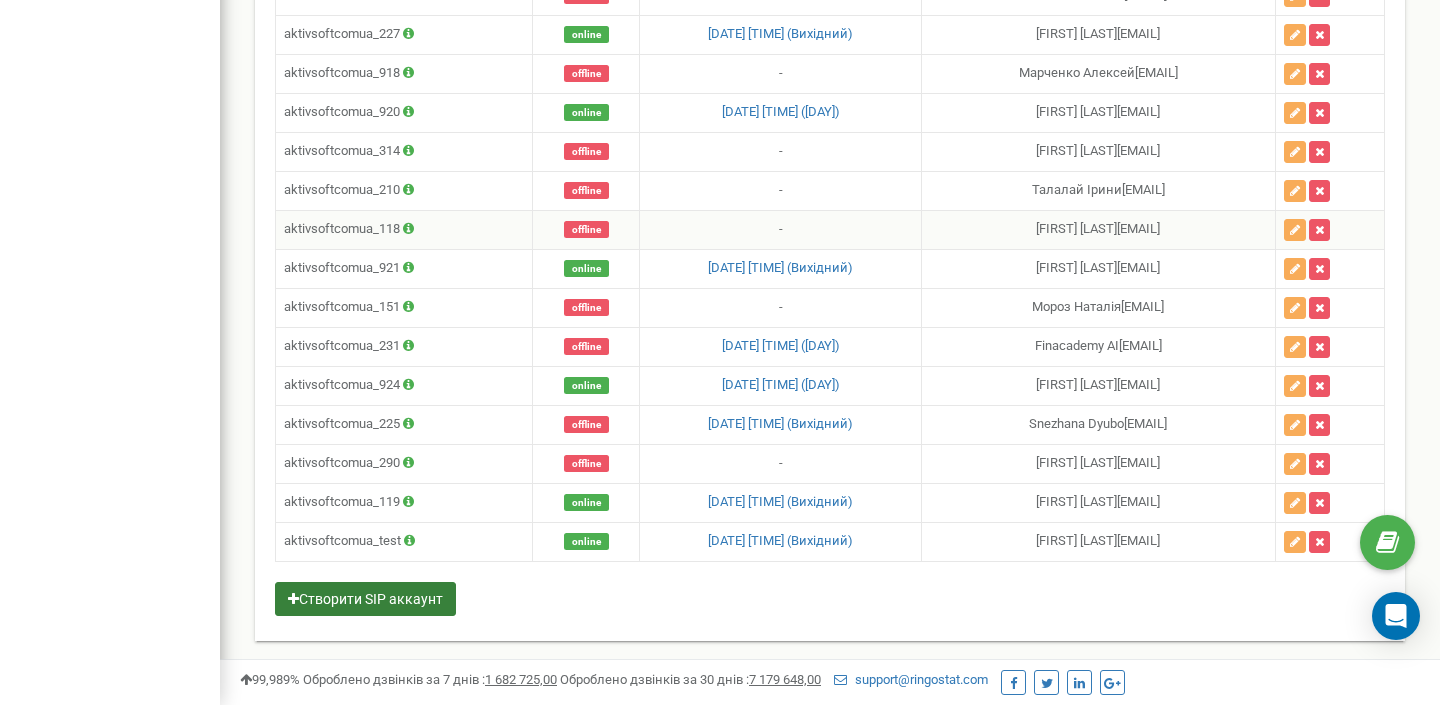 click on "Створити SIP аккаунт" at bounding box center (365, 599) 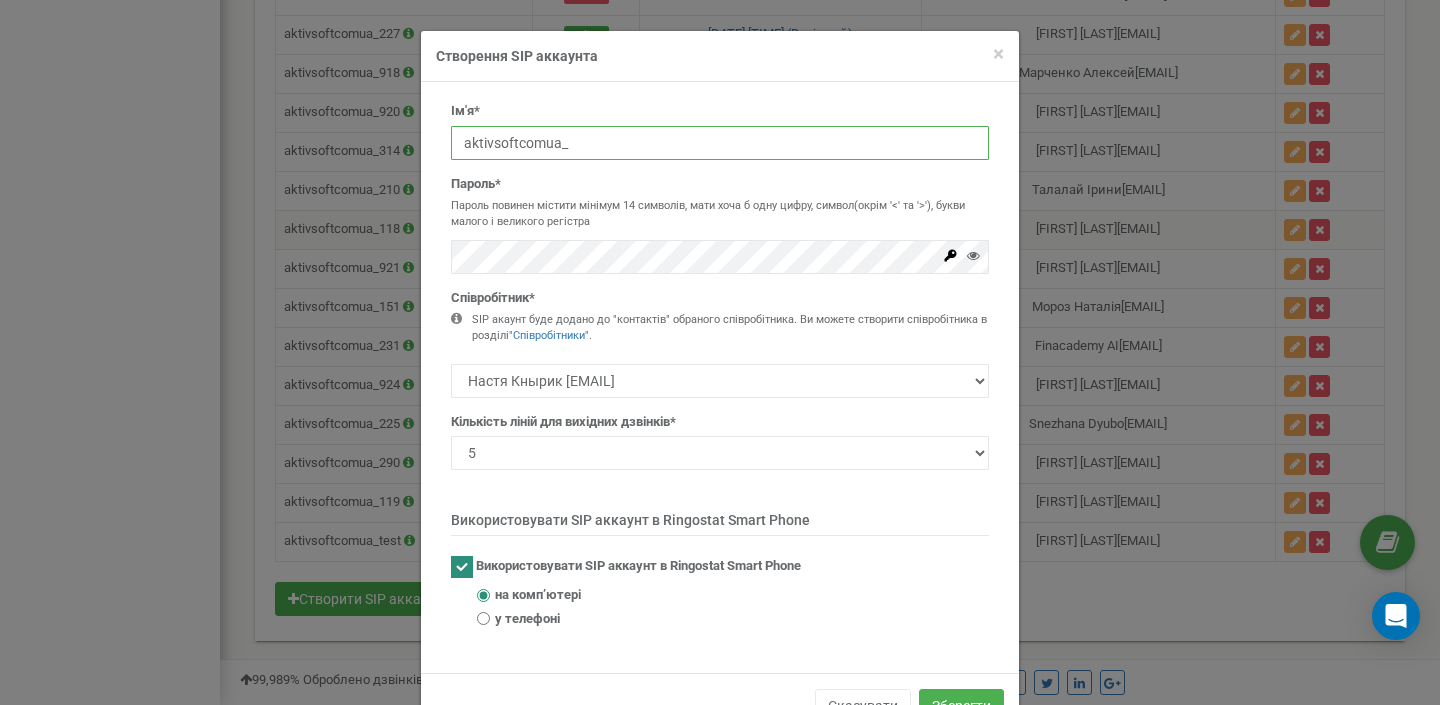 click on "aktivsoftcomua_" at bounding box center [720, 143] 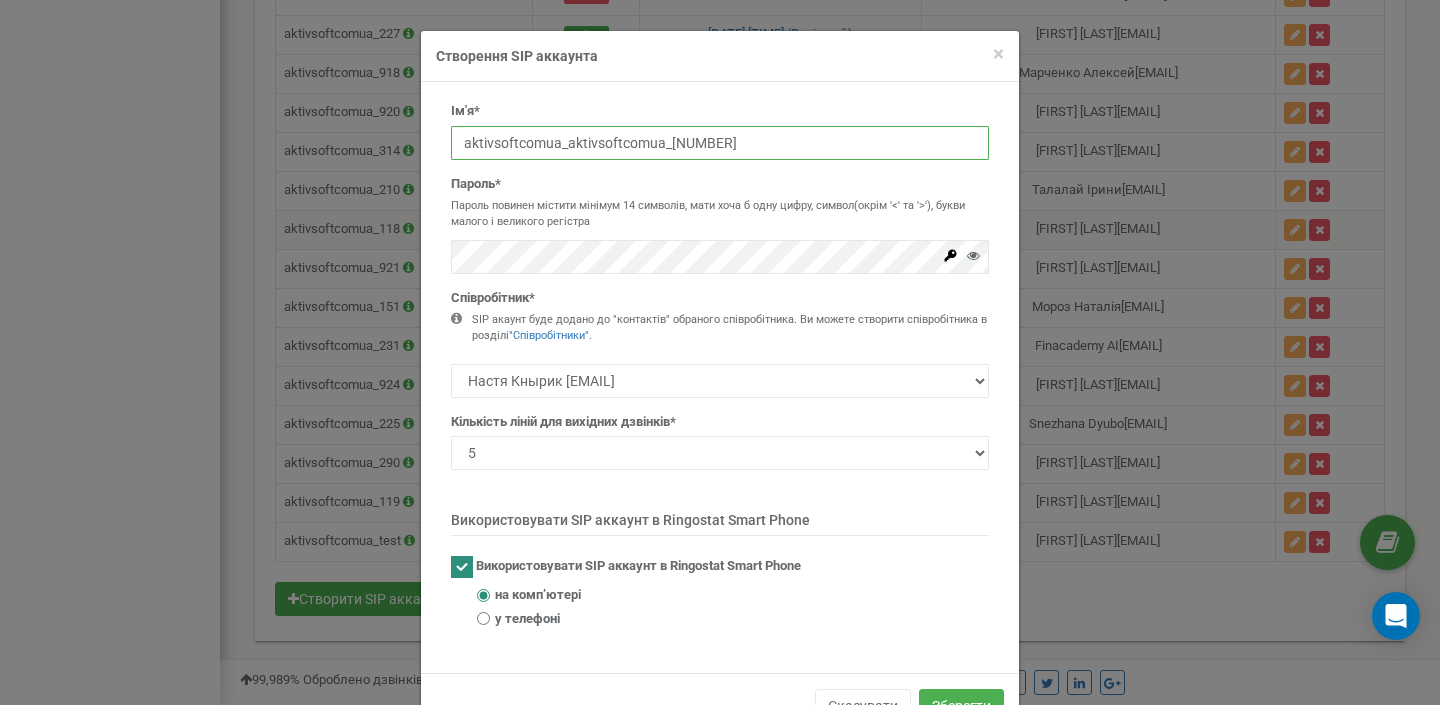 drag, startPoint x: 704, startPoint y: 135, endPoint x: 569, endPoint y: 142, distance: 135.18137 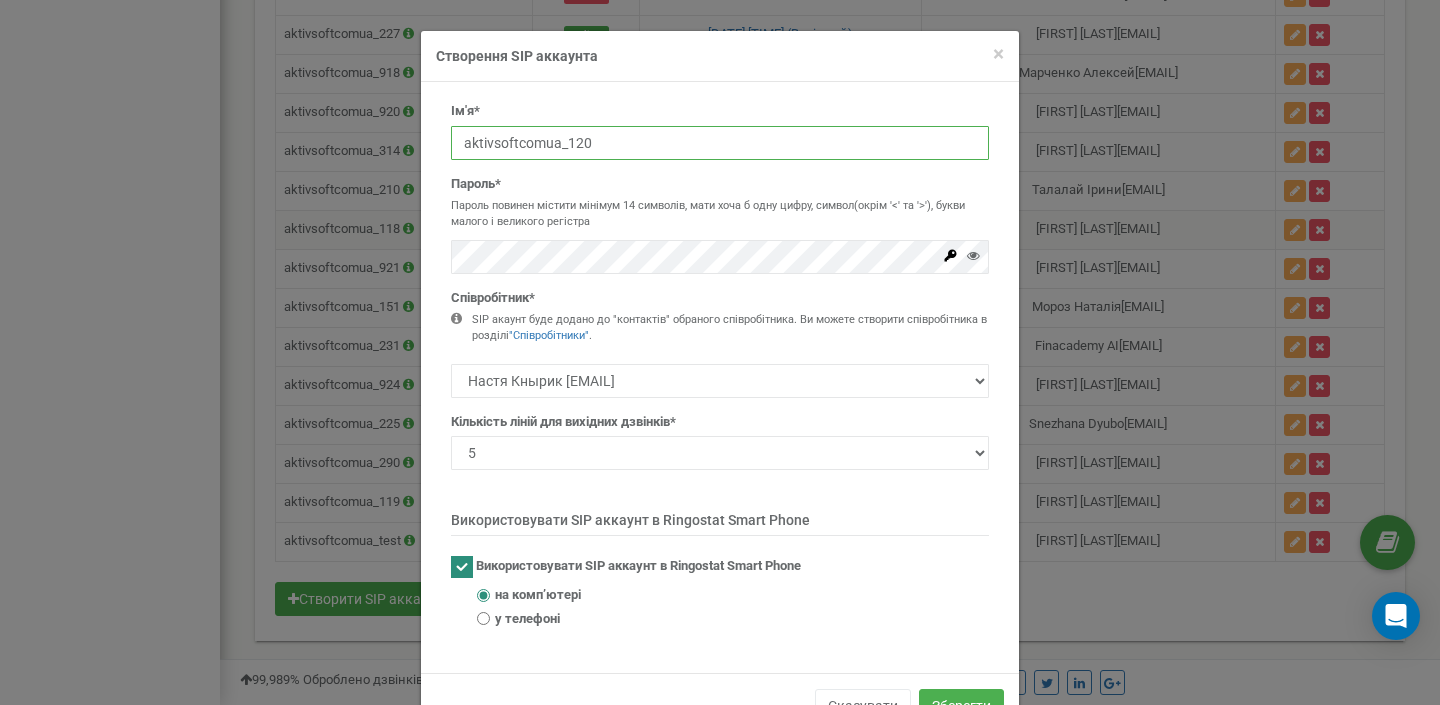 type on "aktivsoftcomua_120" 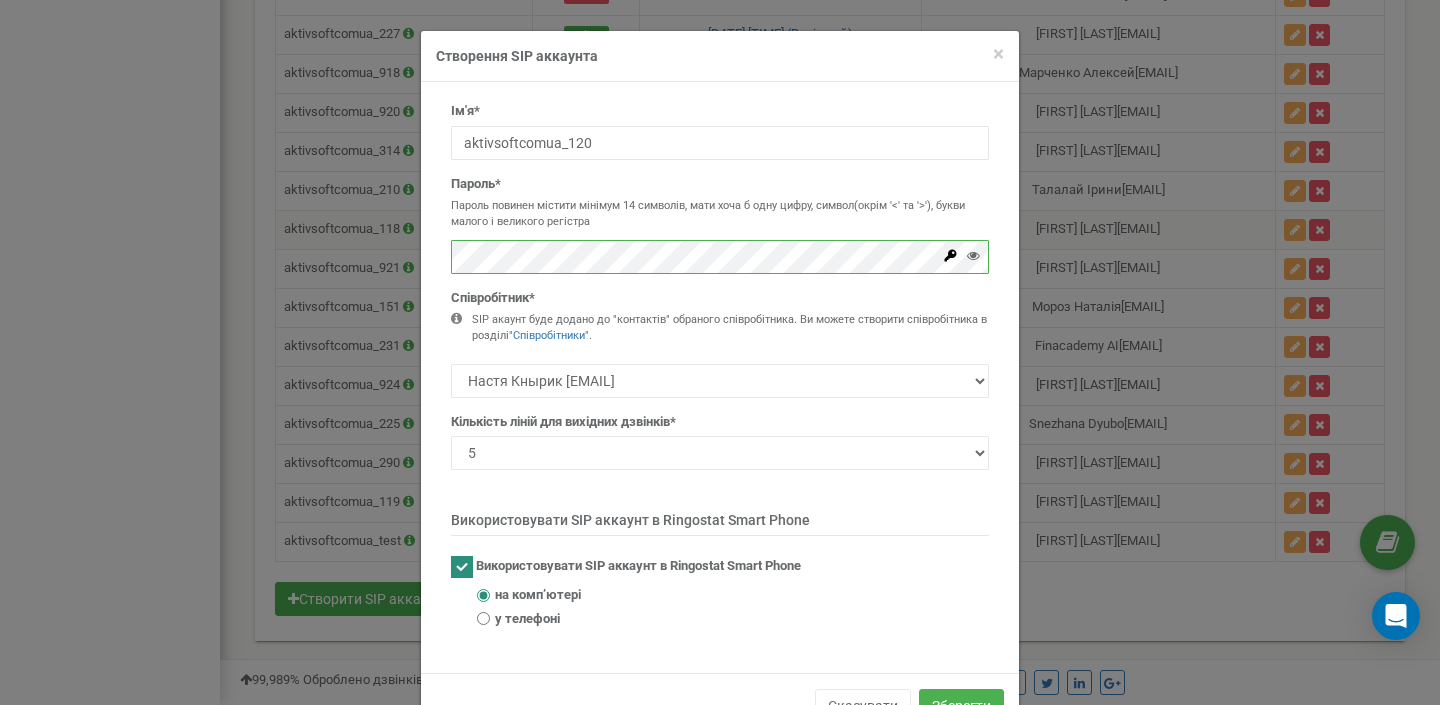 scroll, scrollTop: 0, scrollLeft: 0, axis: both 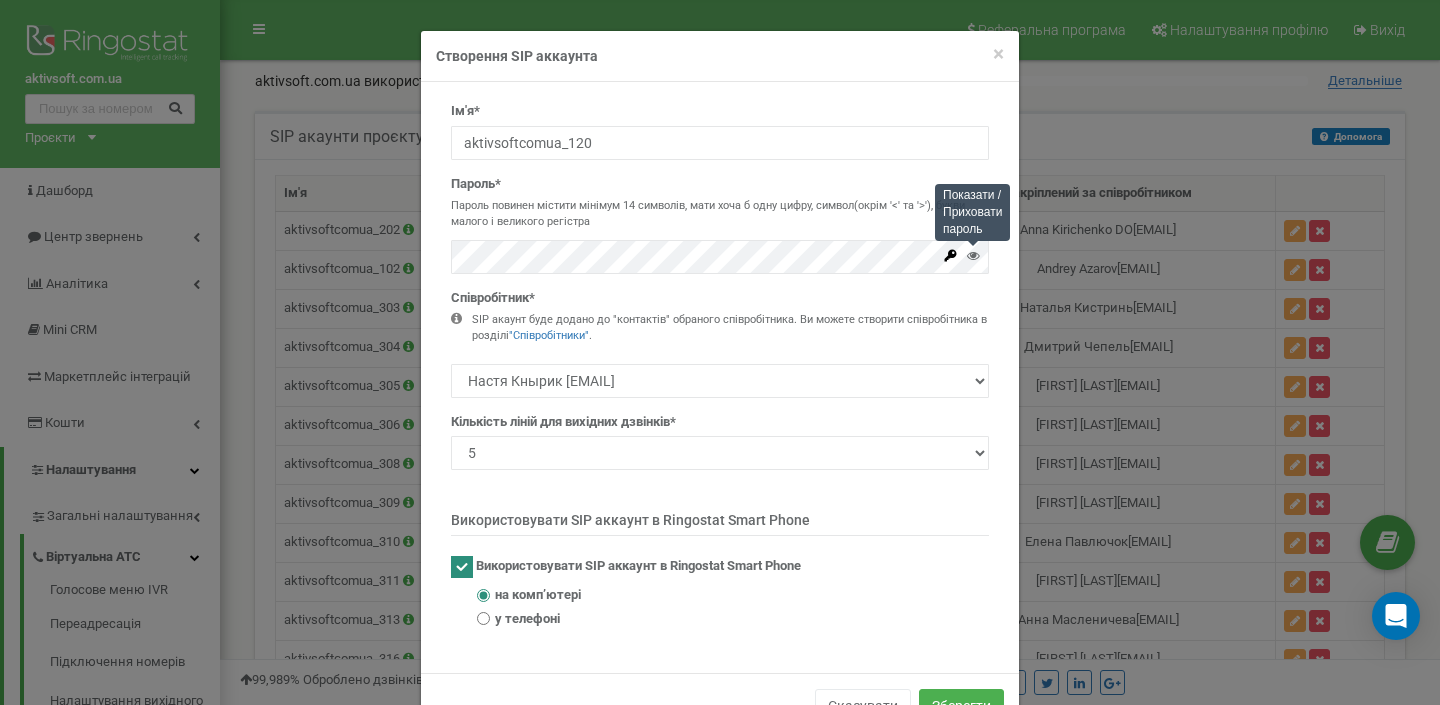 click at bounding box center [973, 255] 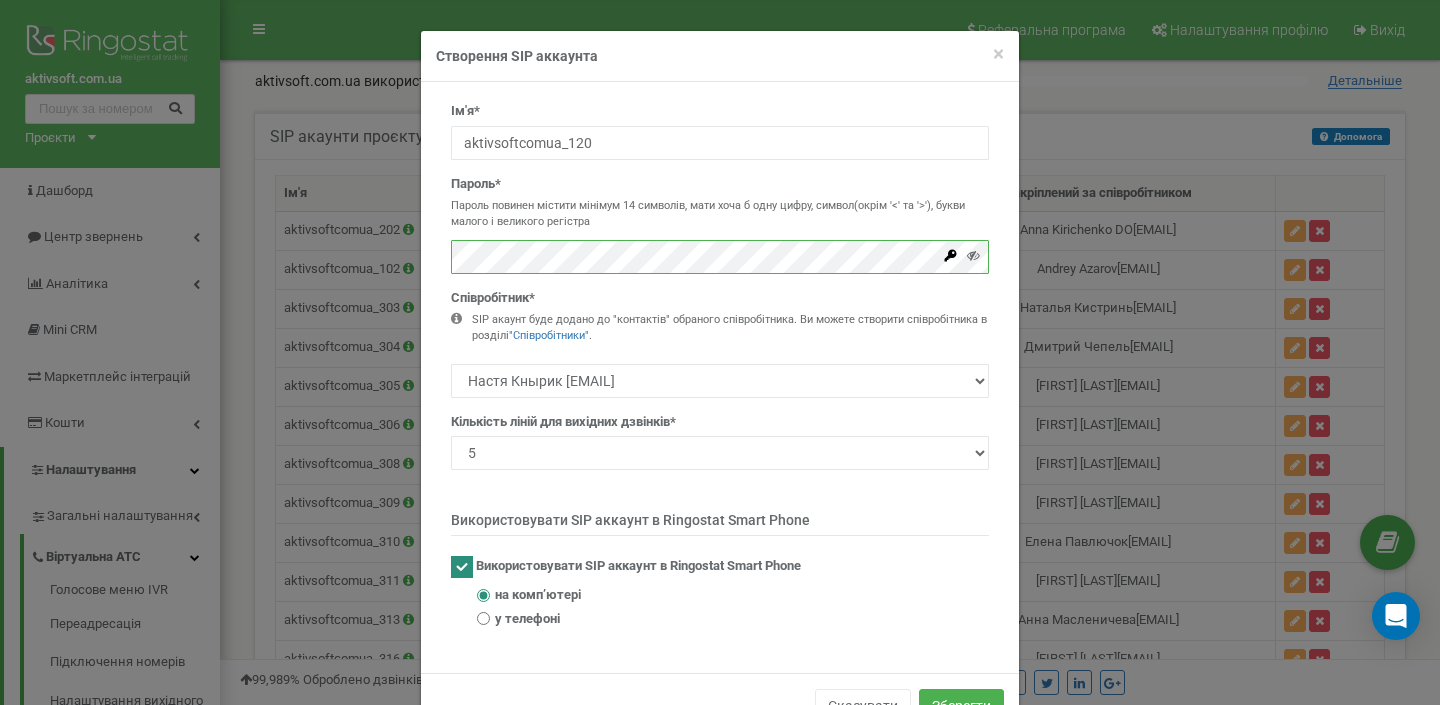 click on "× Close
Створення SIP аккаунта
Ім'я*
aktivsoftcomua_120
Пароль*
Пароль повинен містити мінімум 14 символів, мати хоча б одну цифру, символ(окрім '<' та '>'), букви малого і великого регістра
1 2 3 4 5" at bounding box center (720, 352) 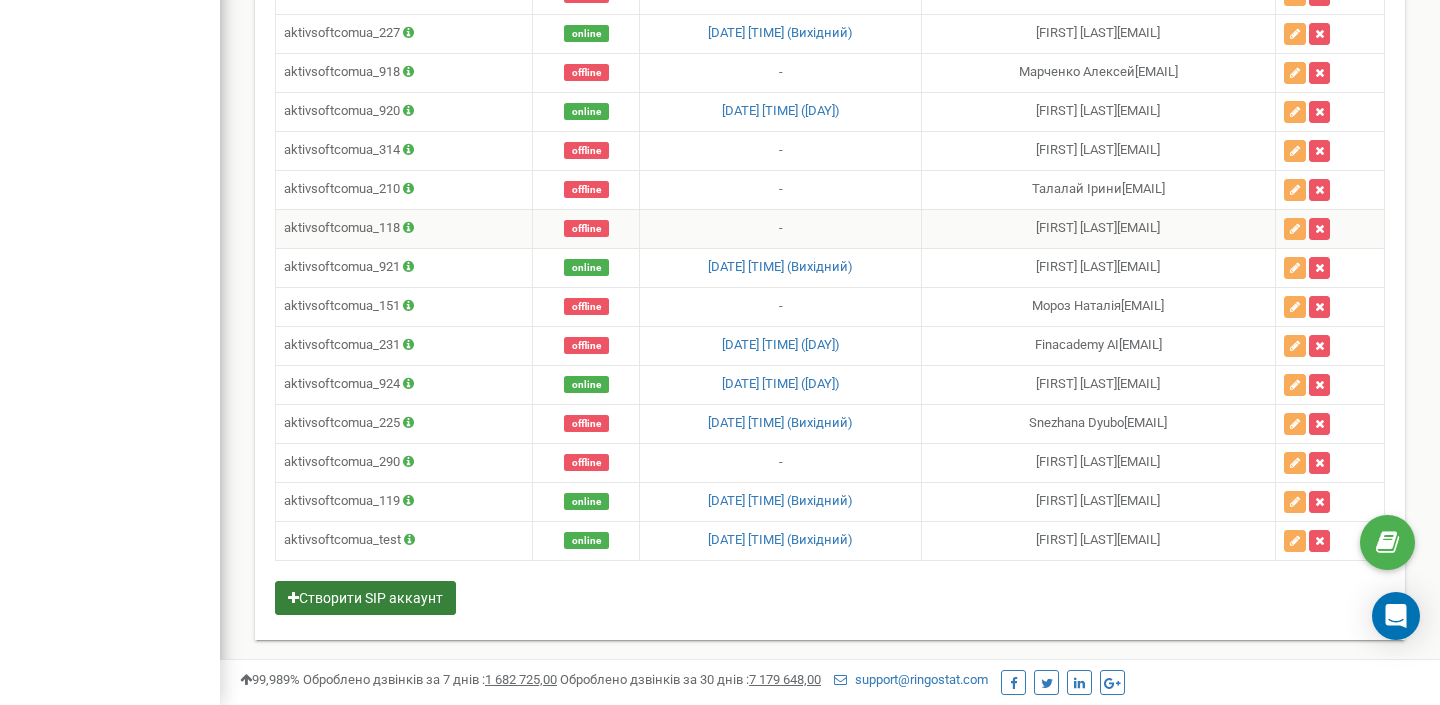 scroll, scrollTop: 2380, scrollLeft: 0, axis: vertical 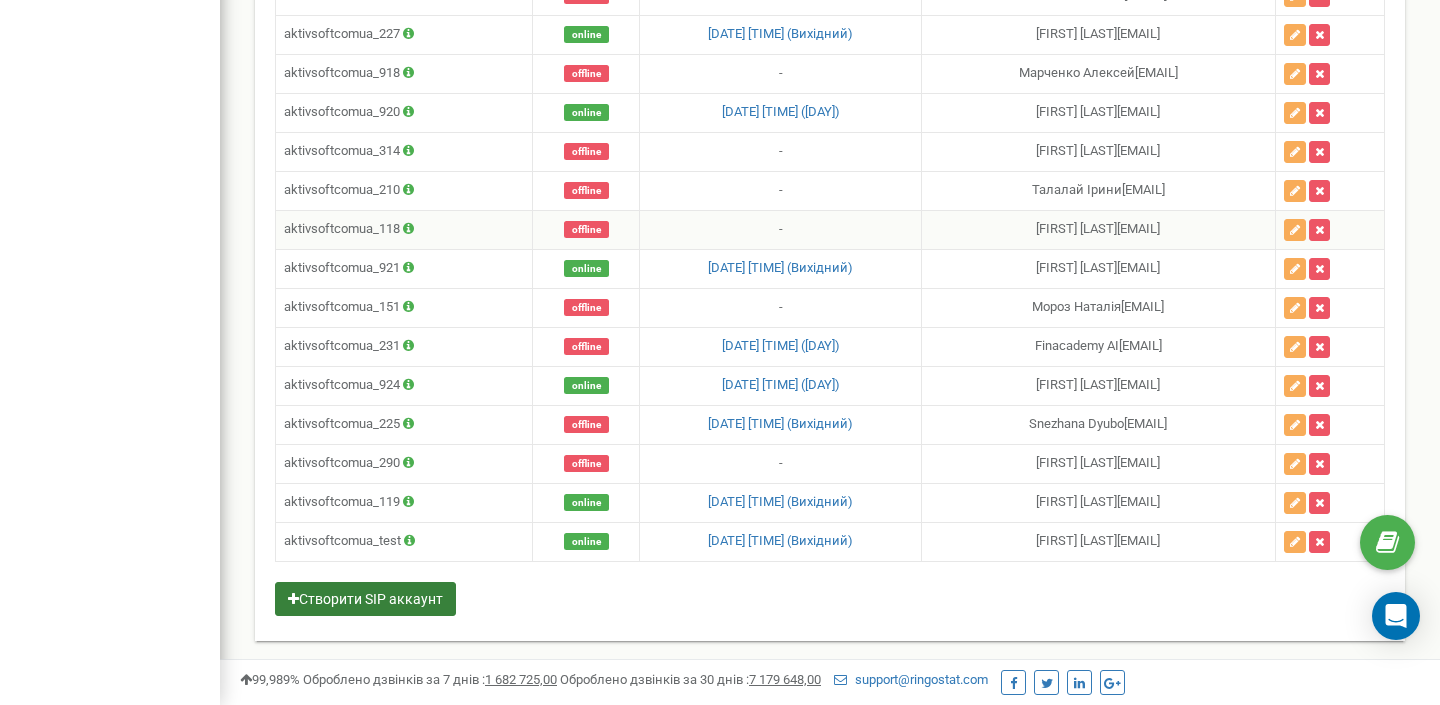 click on "Створити SIP аккаунт" at bounding box center (365, 599) 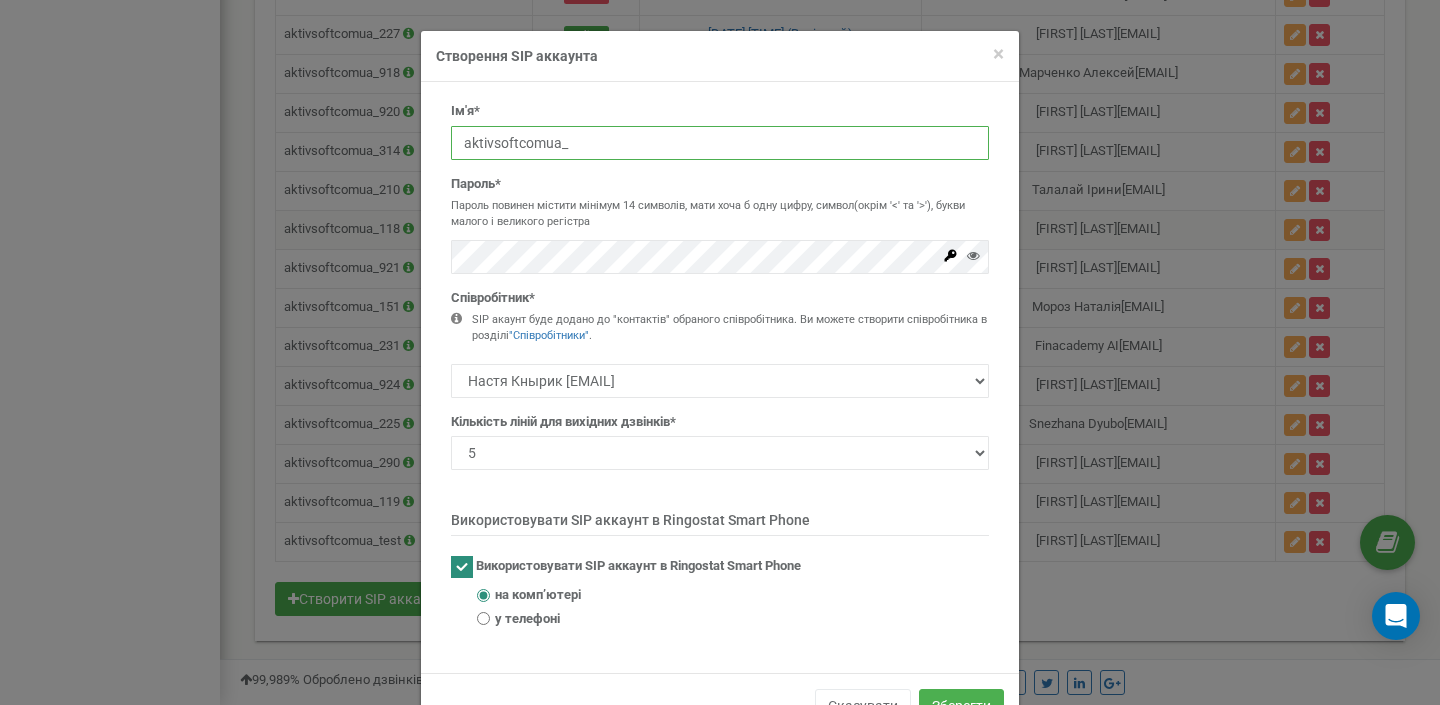 click on "aktivsoftcomua_" at bounding box center [720, 143] 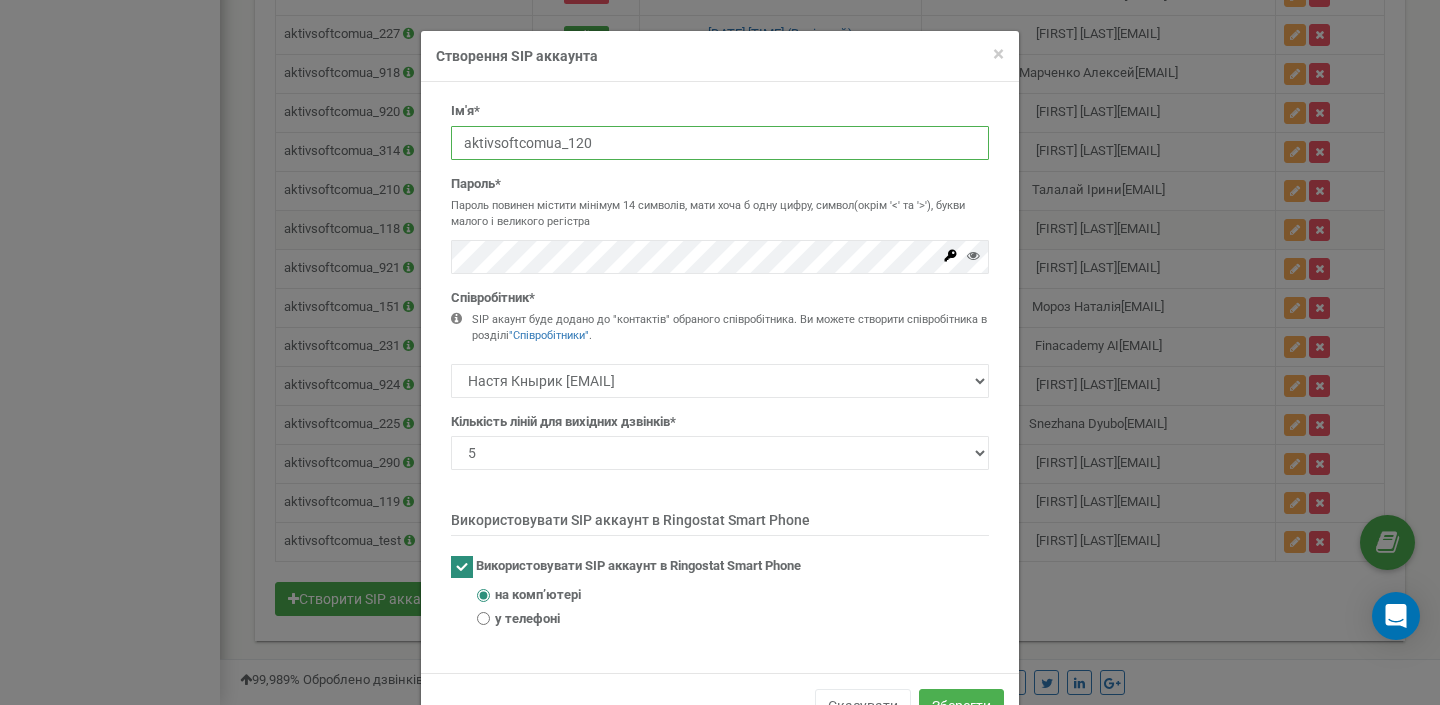 type on "aktivsoftcomua_120" 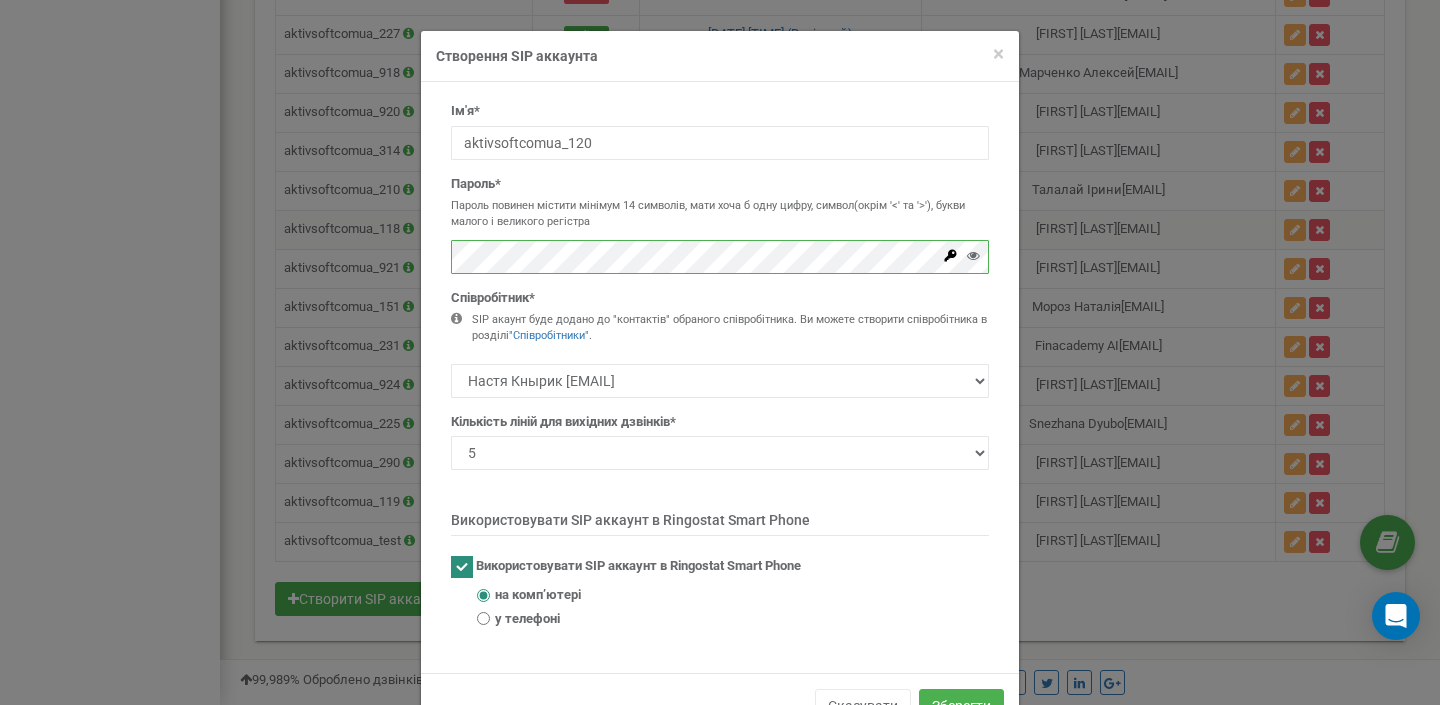 scroll, scrollTop: 0, scrollLeft: 0, axis: both 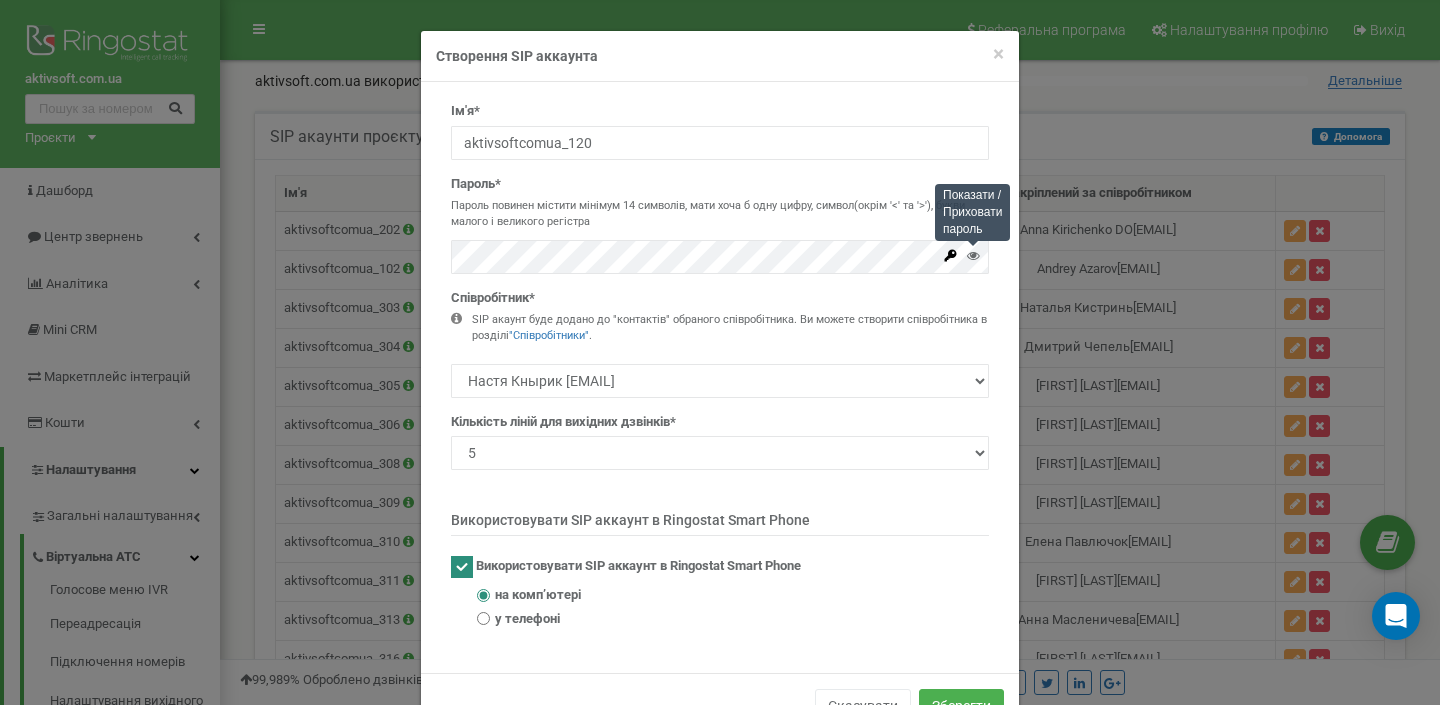 click at bounding box center (973, 255) 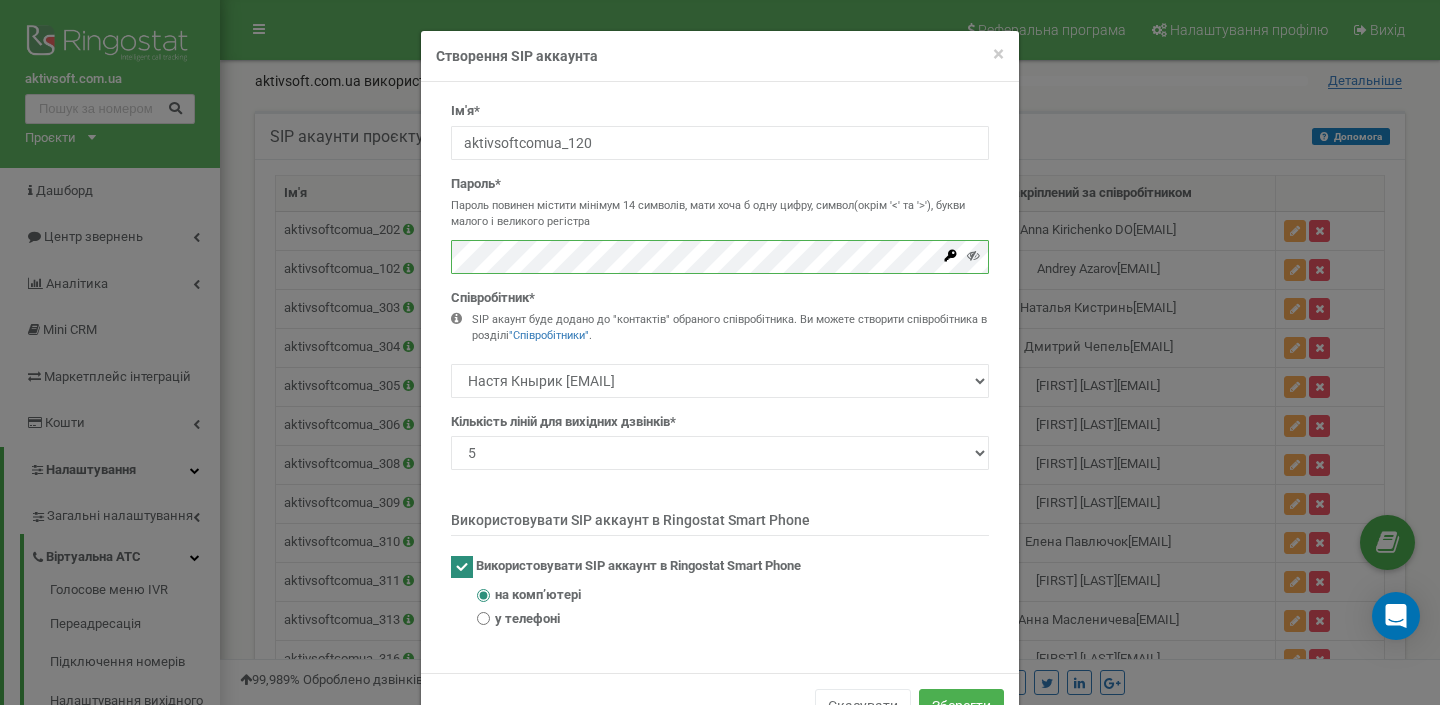 click on "Ім'я*
aktivsoftcomua_120
Пароль*
Пароль повинен містити мінімум 14 символів, мати хоча б одну цифру, символ(окрім '<' та '>'), букви малого і великого регістра
Співробітник*" at bounding box center [720, 372] 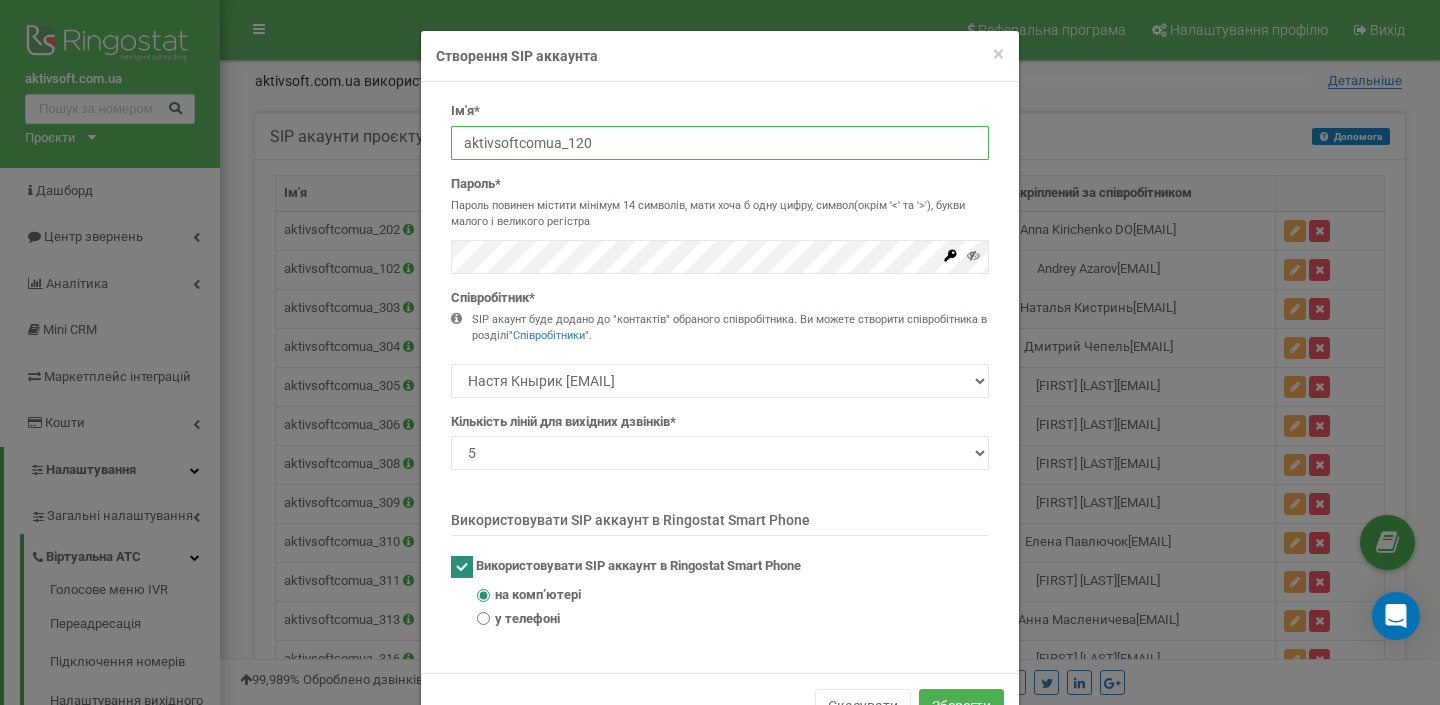 click on "aktivsoftcomua_120" at bounding box center (720, 143) 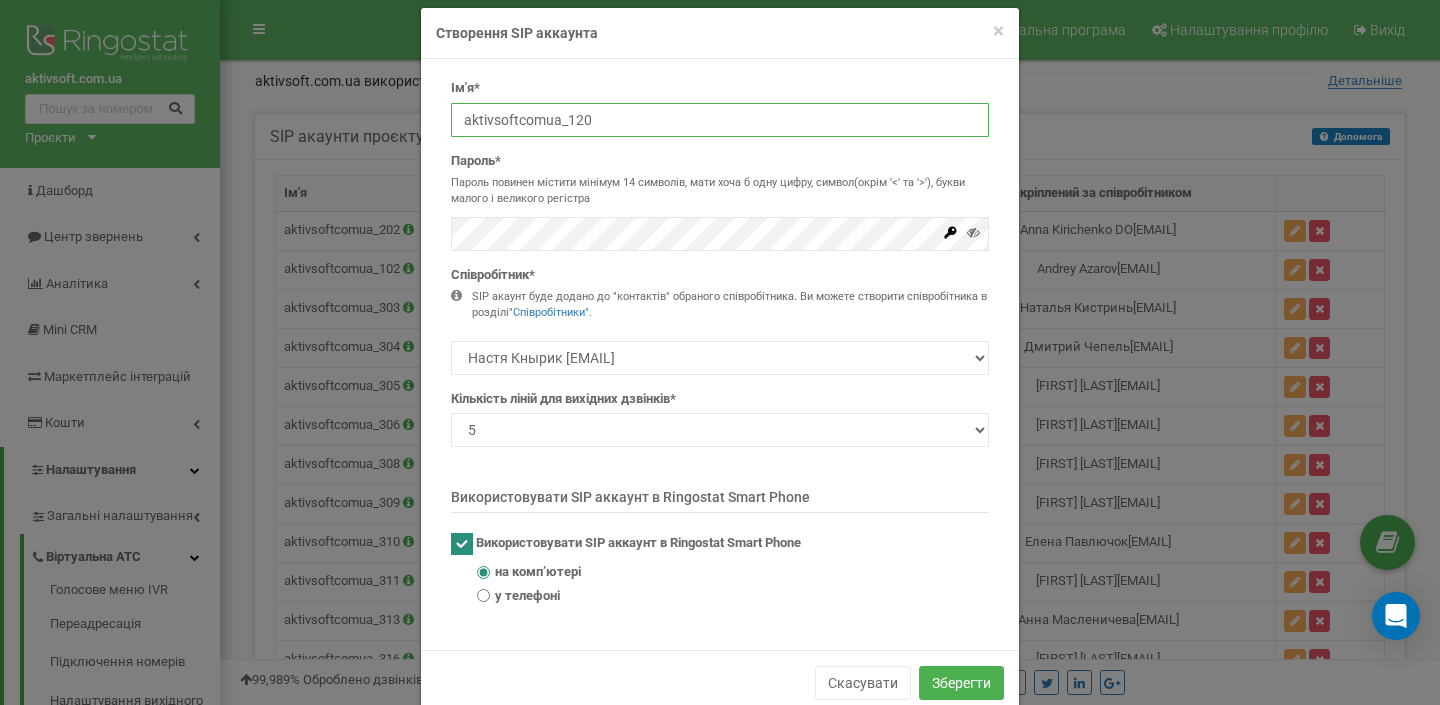 scroll, scrollTop: 38, scrollLeft: 0, axis: vertical 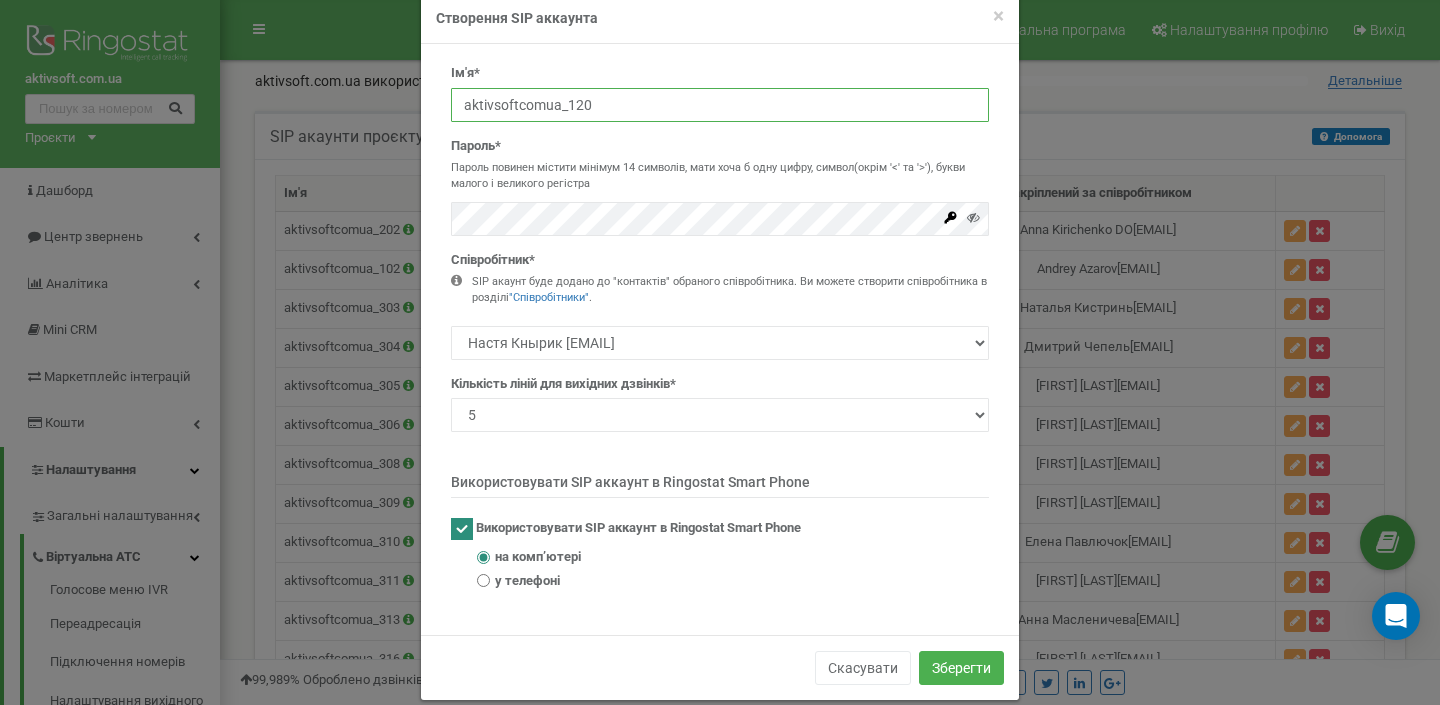 drag, startPoint x: 616, startPoint y: 110, endPoint x: 416, endPoint y: 109, distance: 200.0025 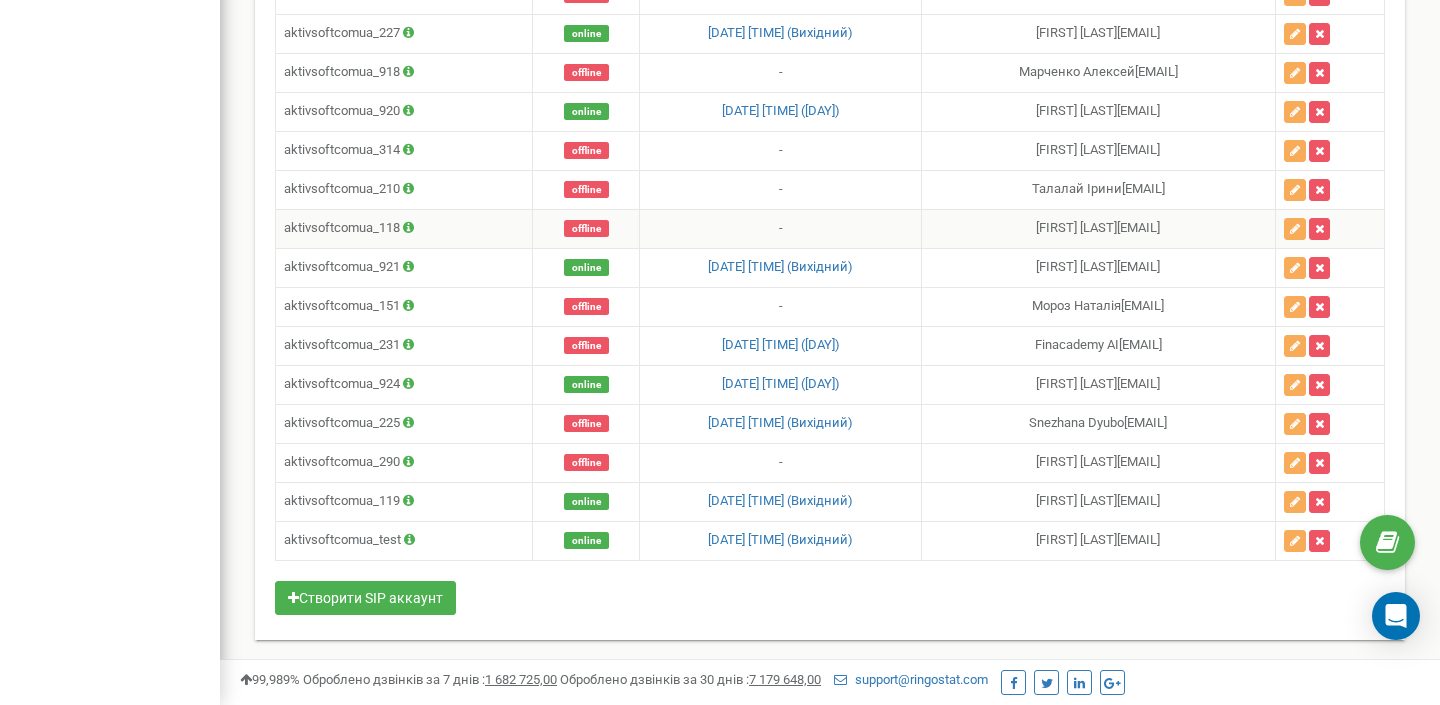scroll, scrollTop: 2380, scrollLeft: 0, axis: vertical 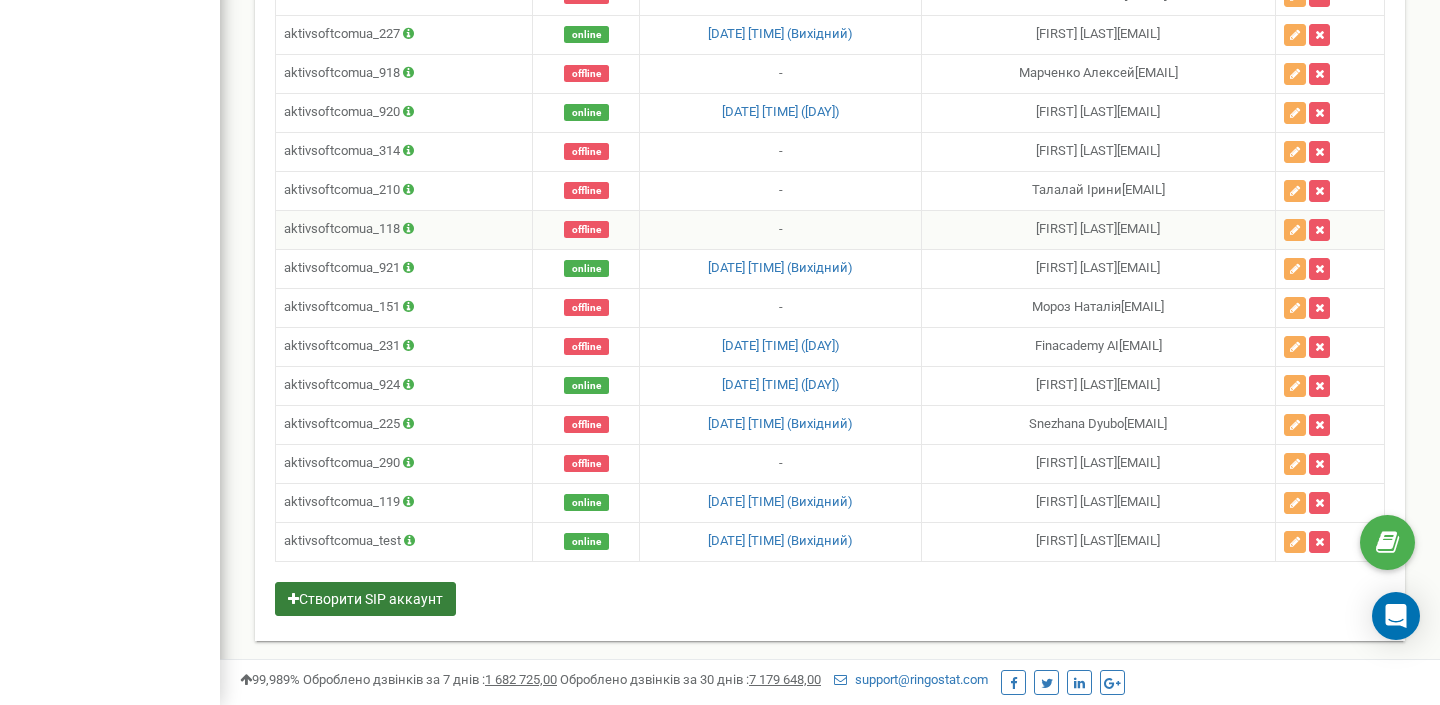 click on "Створити SIP аккаунт" at bounding box center (365, 599) 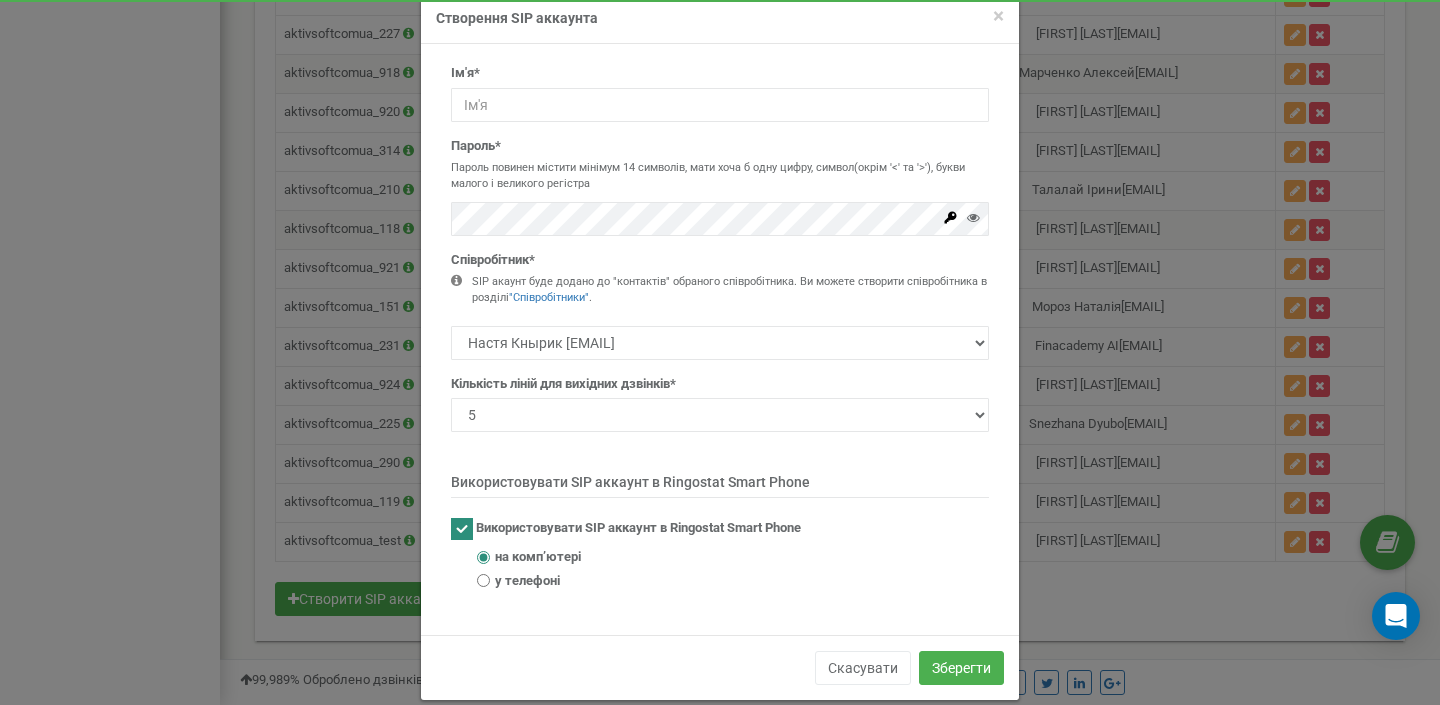 scroll, scrollTop: 0, scrollLeft: 0, axis: both 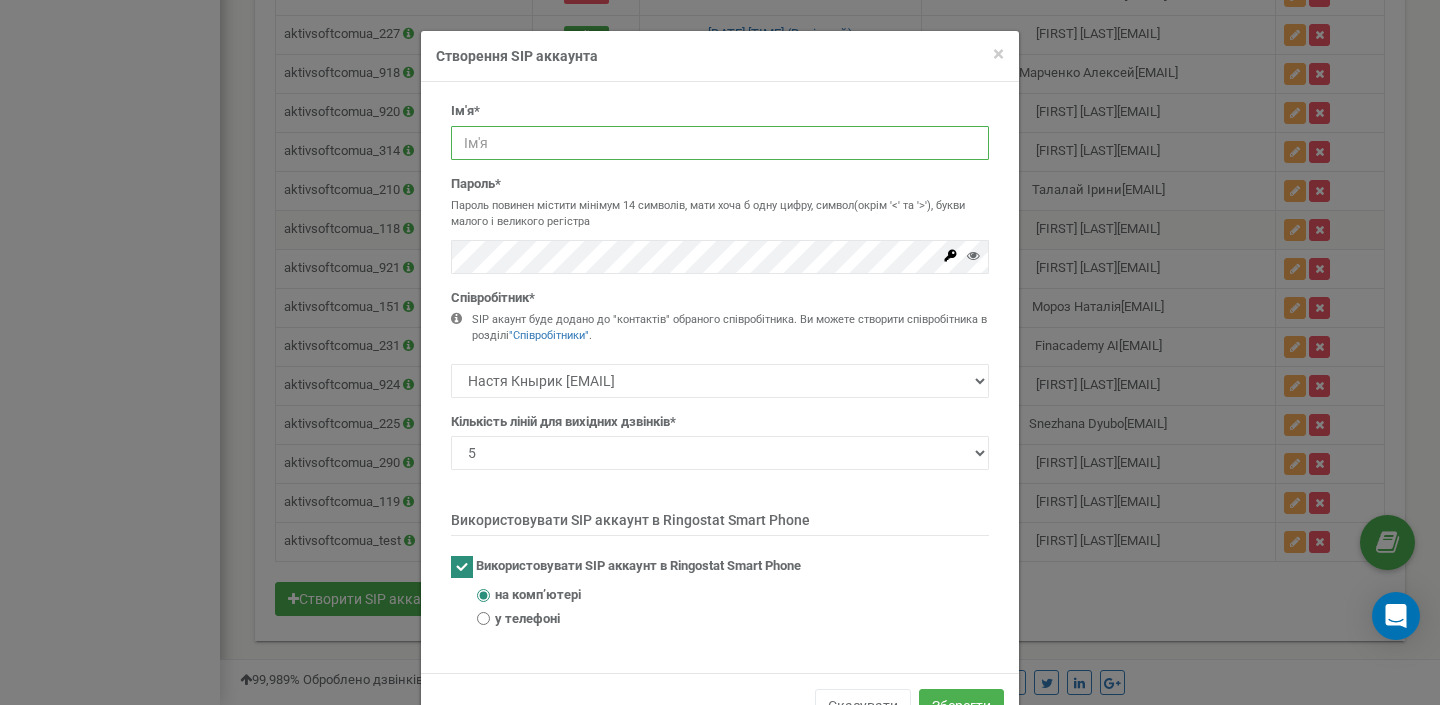 click on "aktivsoftcomua_" at bounding box center [720, 143] 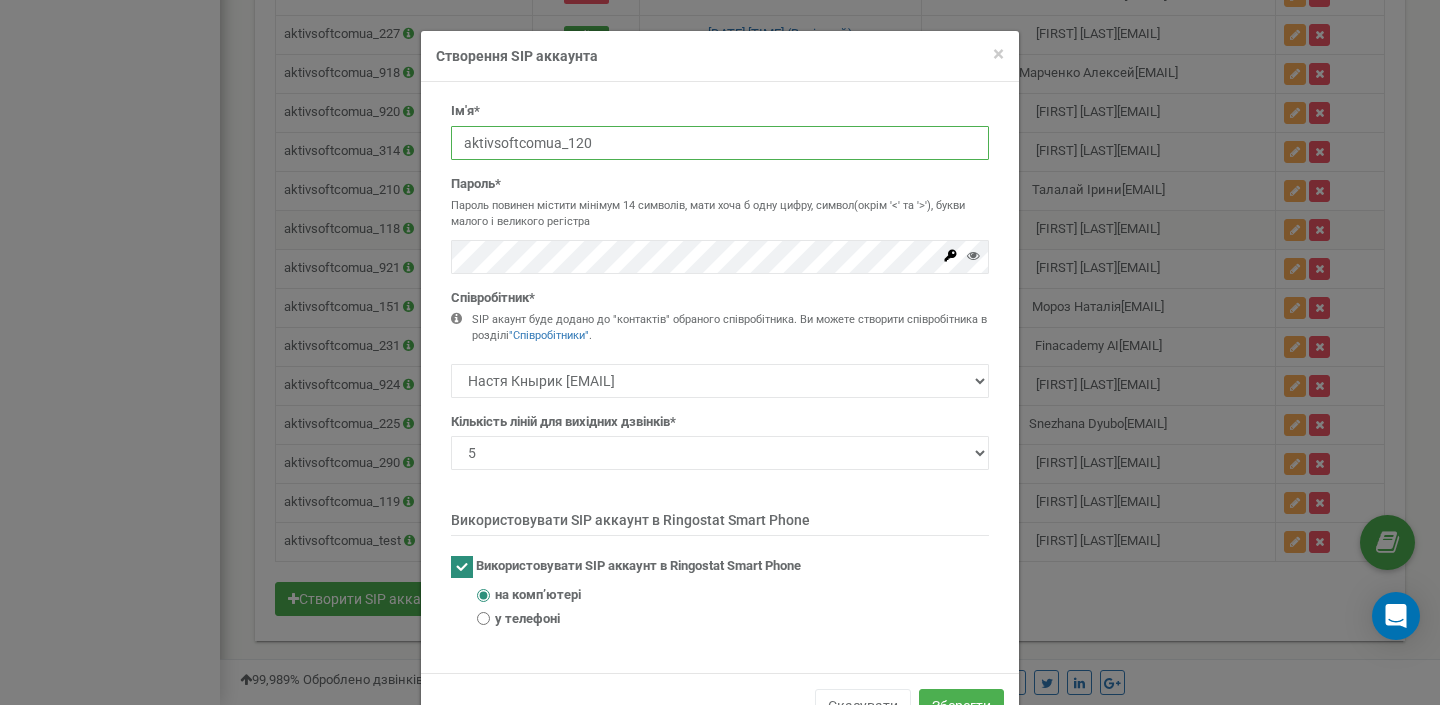 drag, startPoint x: 619, startPoint y: 141, endPoint x: 456, endPoint y: 134, distance: 163.15024 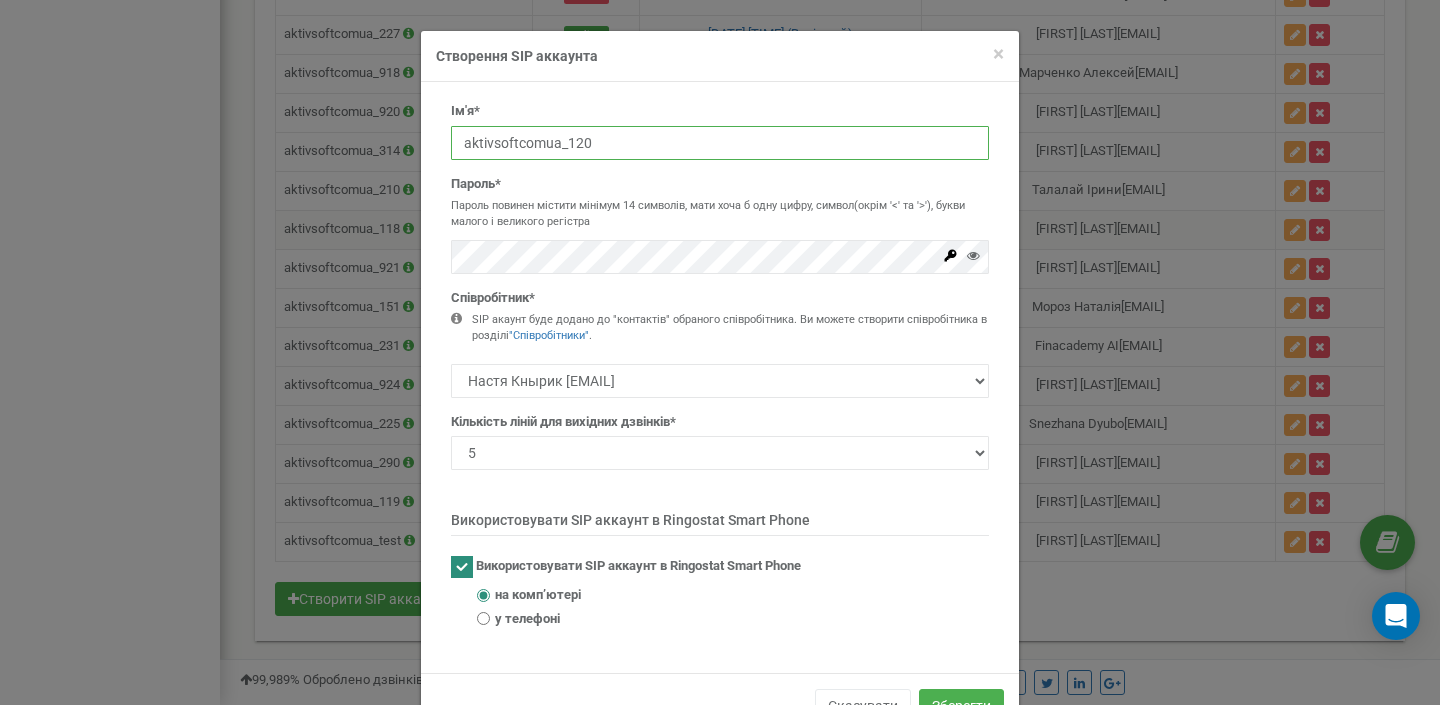 type on "aktivsoftcomua_120" 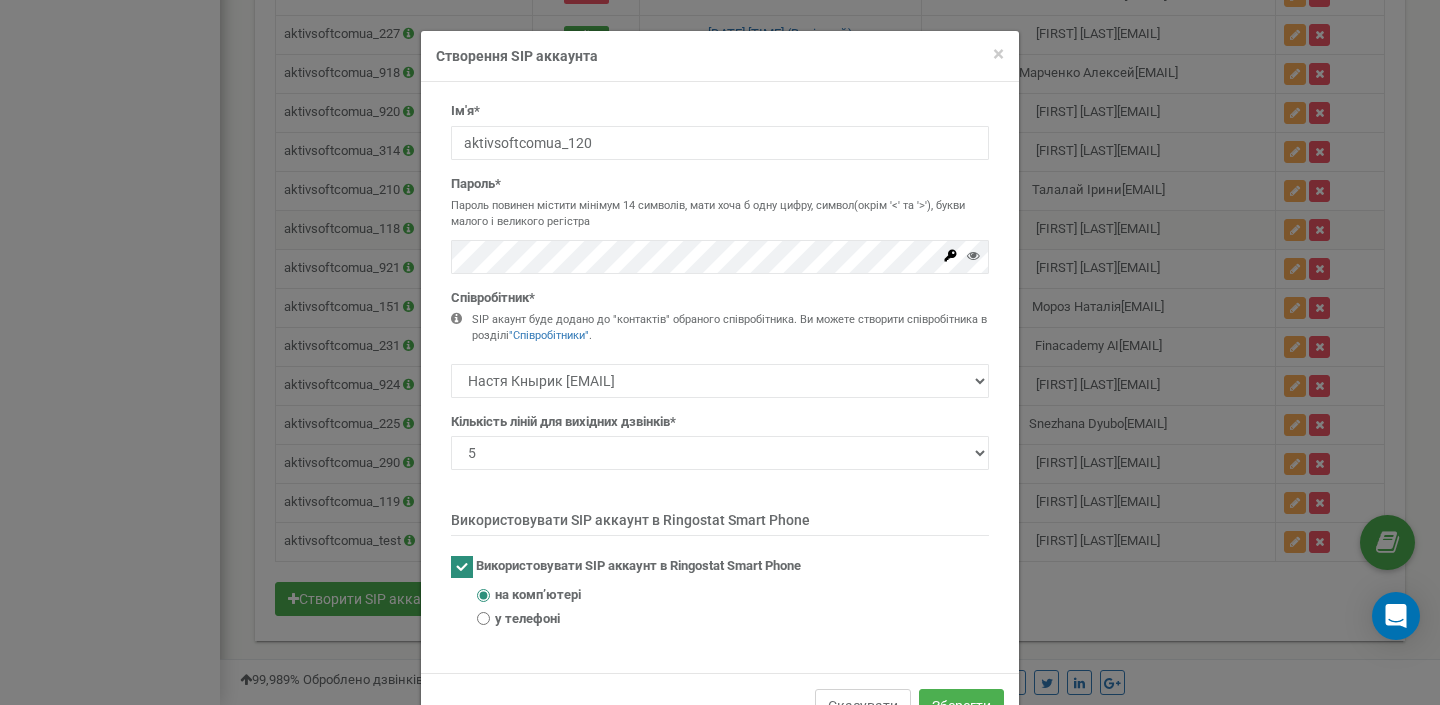 click on "Скасувати" at bounding box center [863, 706] 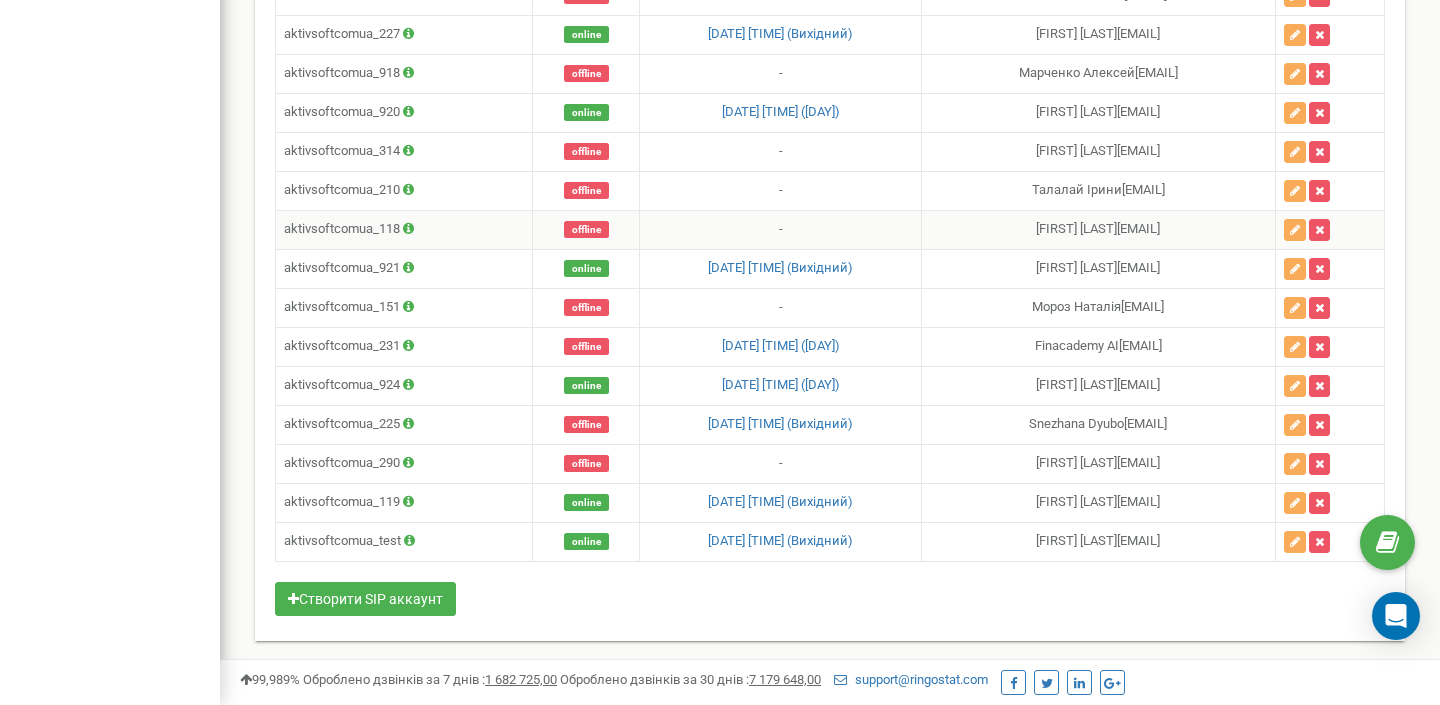 click on "Ім'я
Статус
Останній дзвінок
Закріплений за співробітником
aktivsoftcomua_202
online
04.08.2025	11:20:09 (Вихідний)
Anna Kirichenko DO   anyakirichenko@finacademy.net" at bounding box center [830, -792] 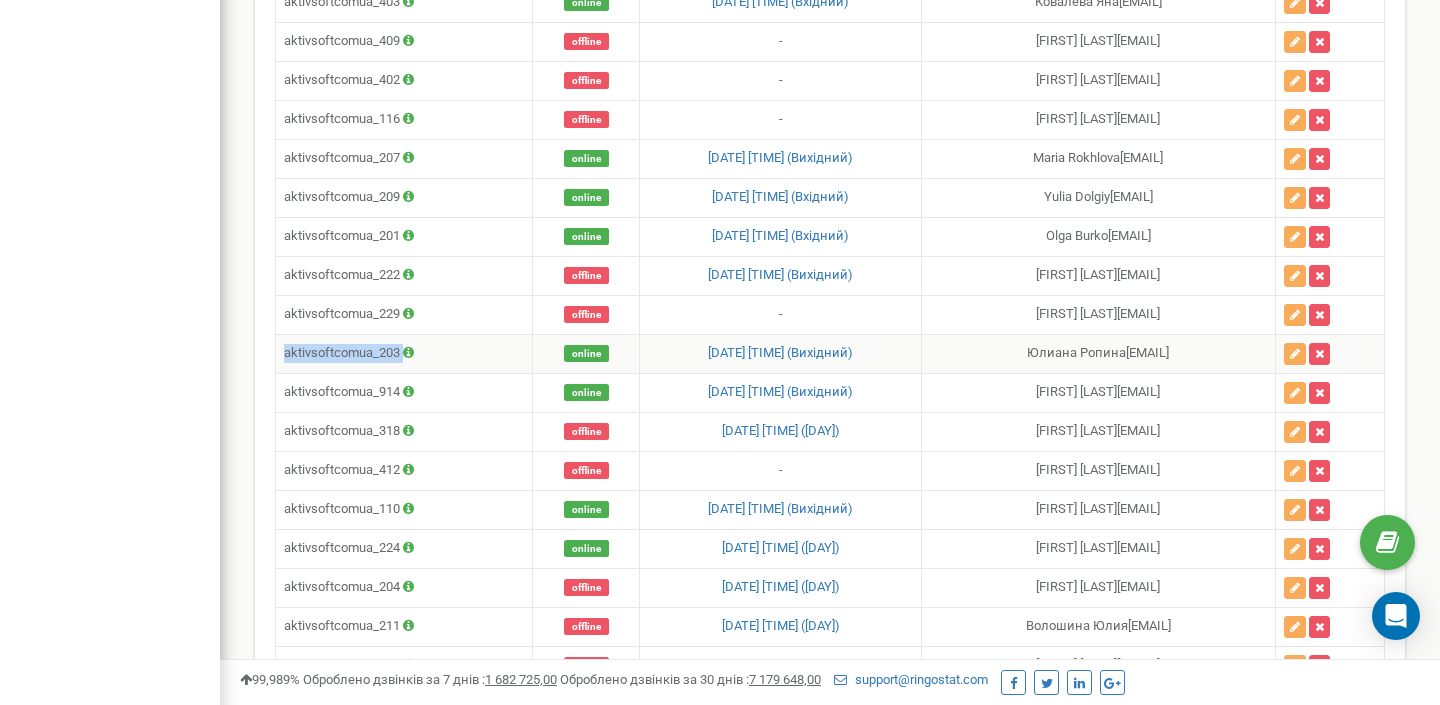 drag, startPoint x: 417, startPoint y: 356, endPoint x: 279, endPoint y: 358, distance: 138.0145 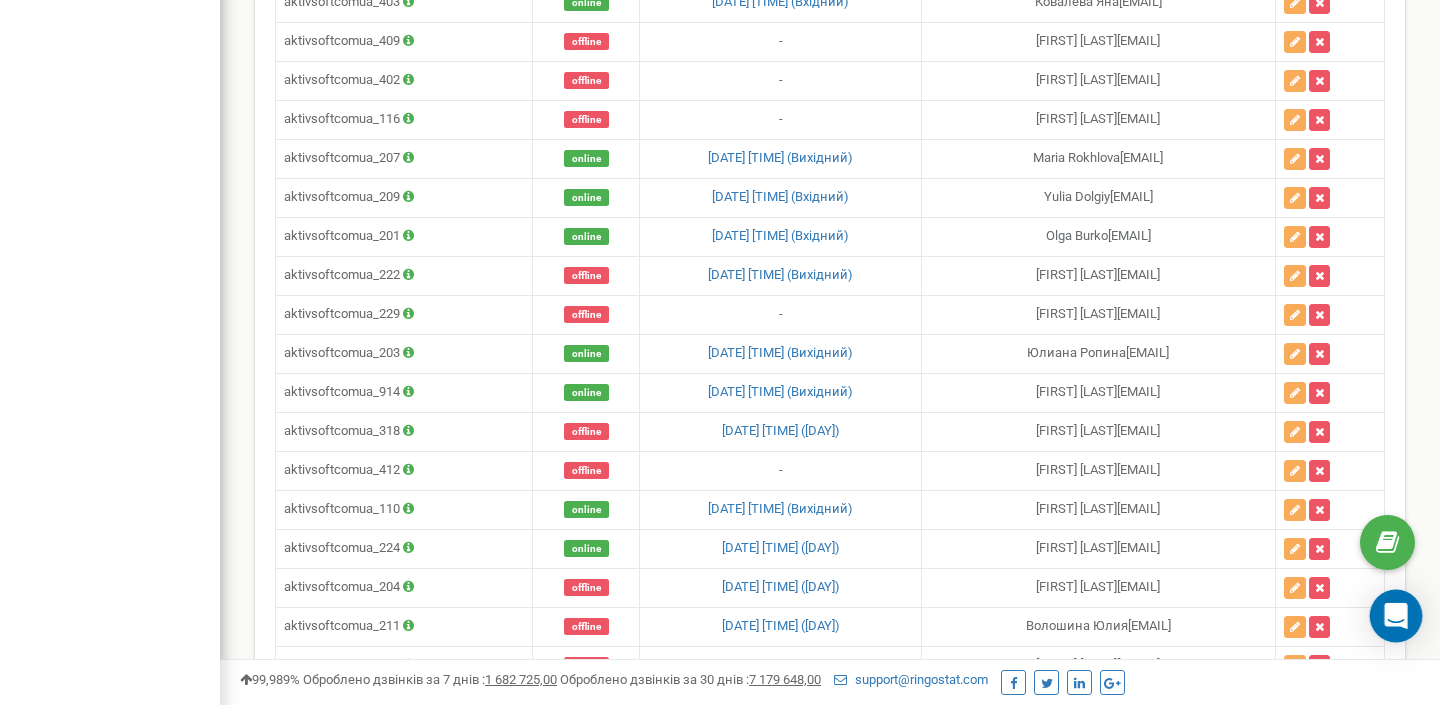 click 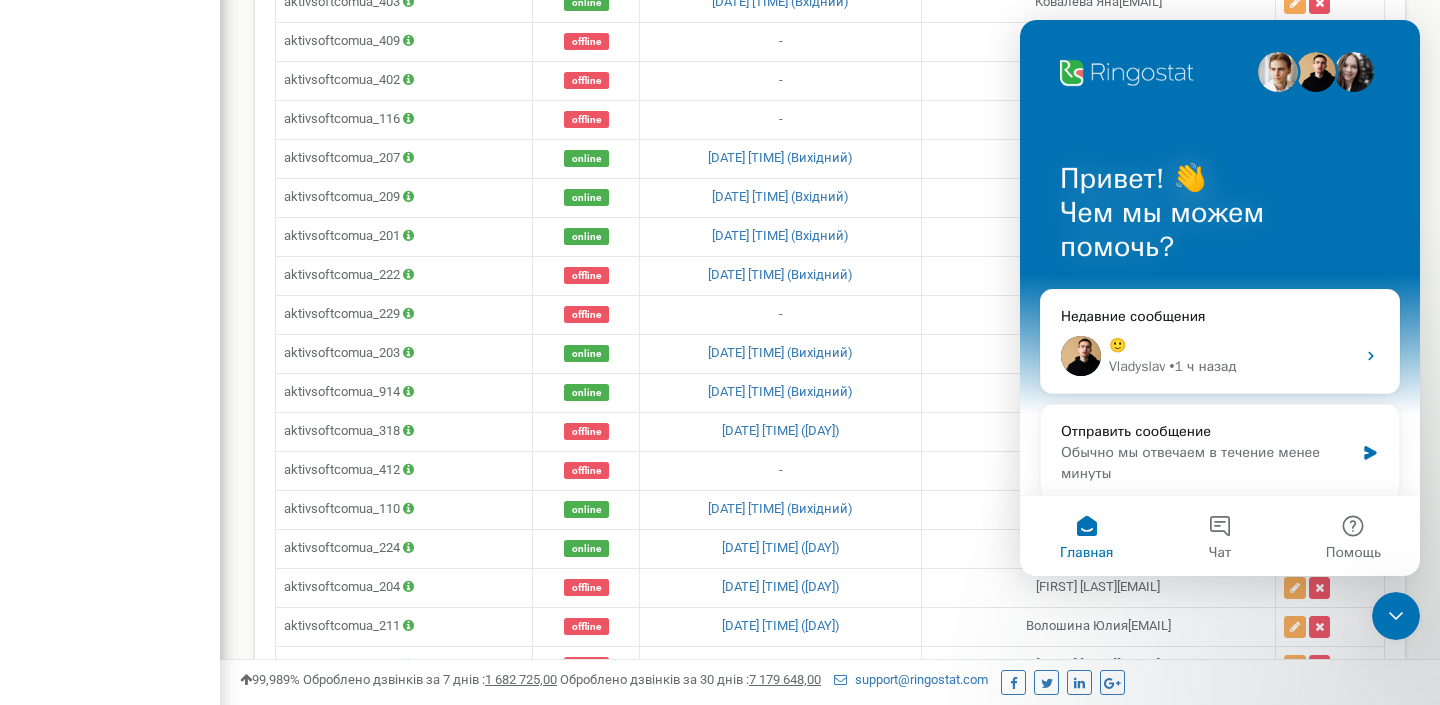 scroll, scrollTop: 0, scrollLeft: 0, axis: both 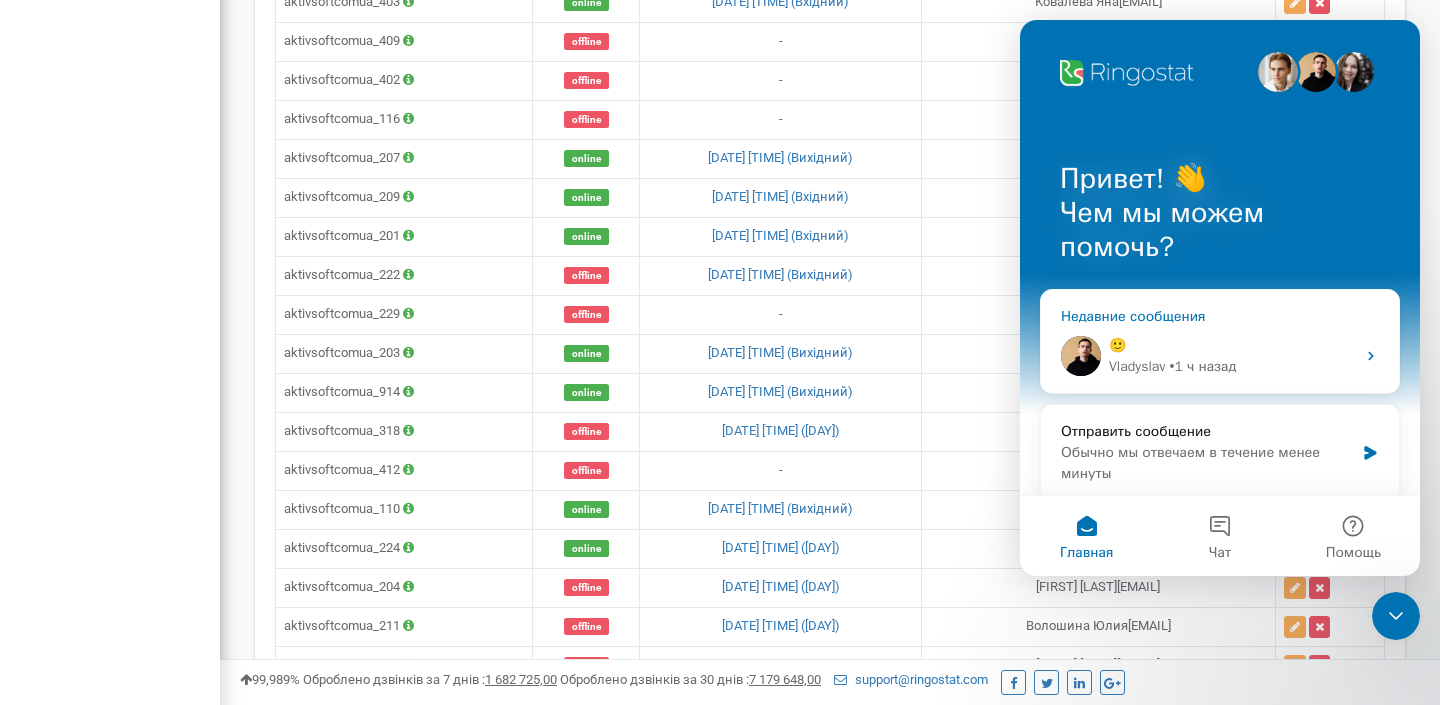 click on "•  1 ч назад" at bounding box center (1202, 366) 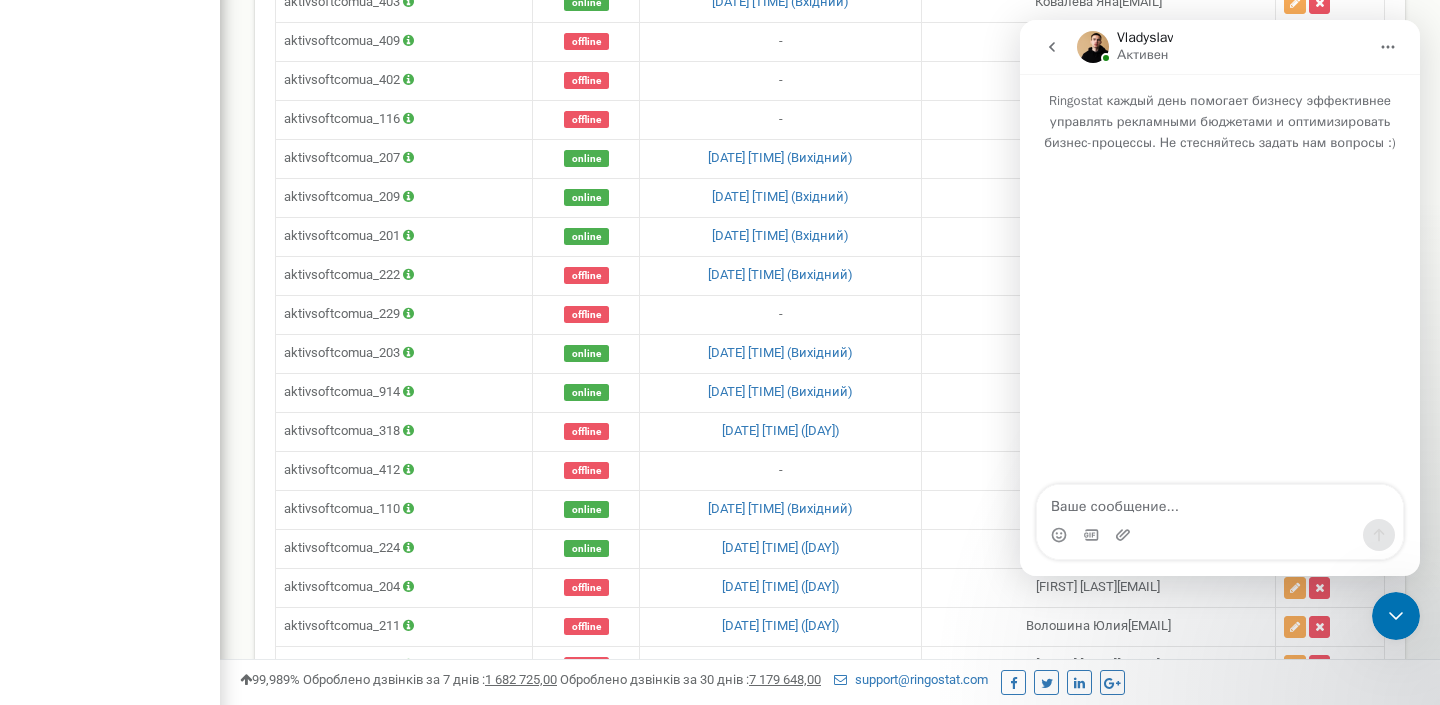 scroll, scrollTop: 1119, scrollLeft: 0, axis: vertical 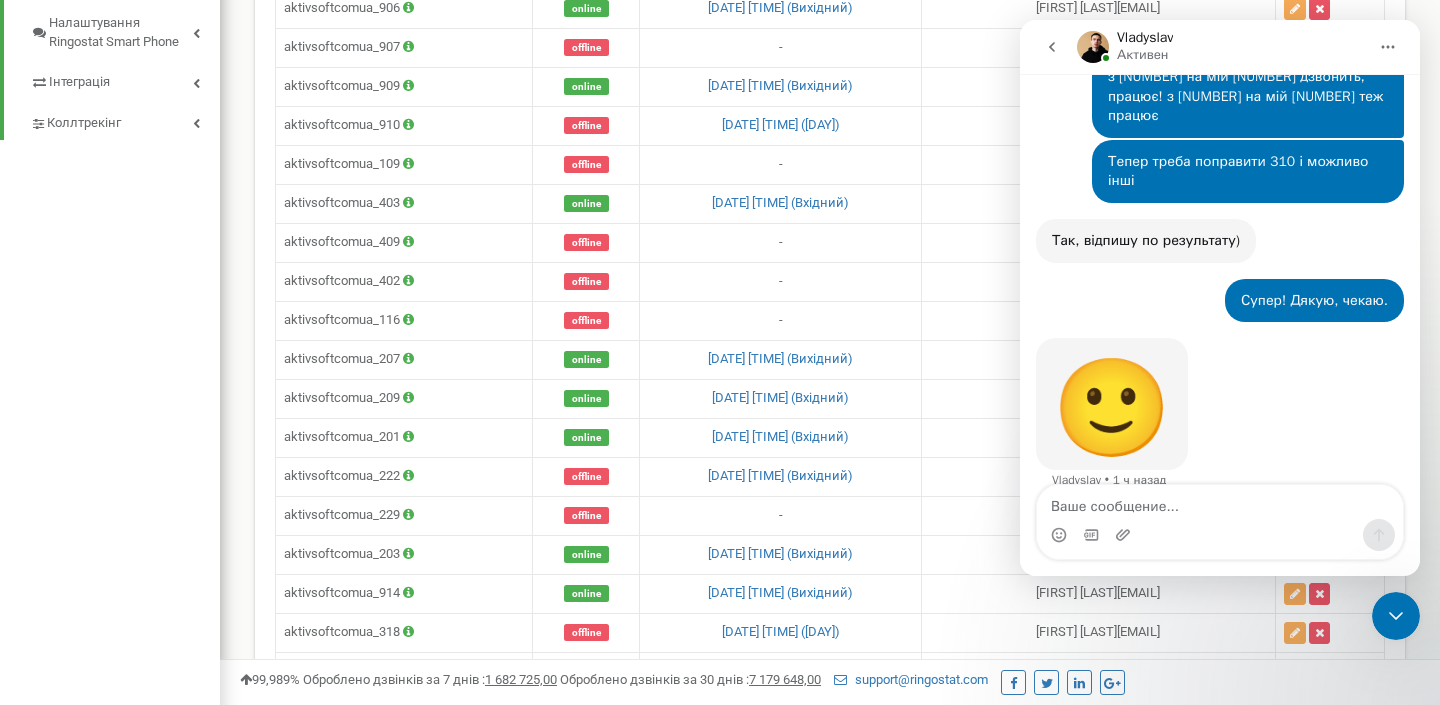 click at bounding box center (1220, 502) 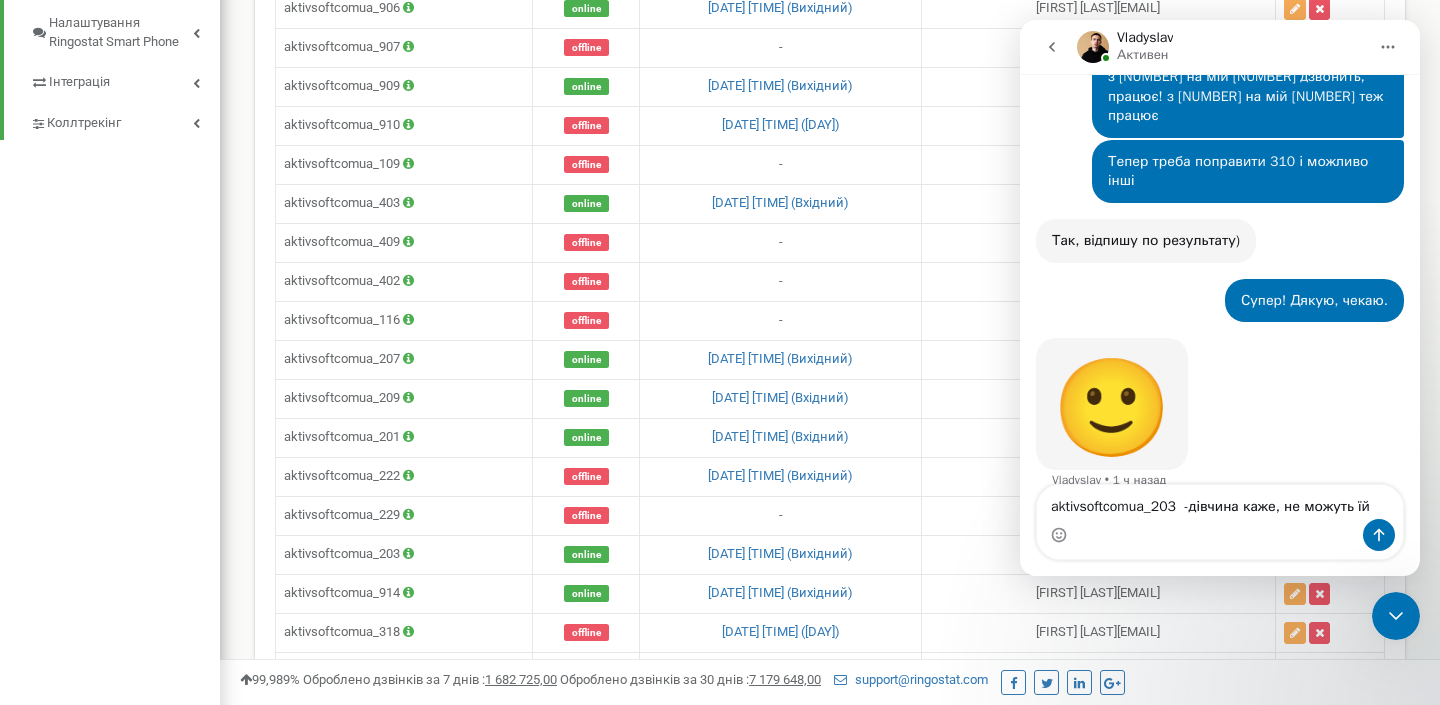 scroll, scrollTop: 1679, scrollLeft: 0, axis: vertical 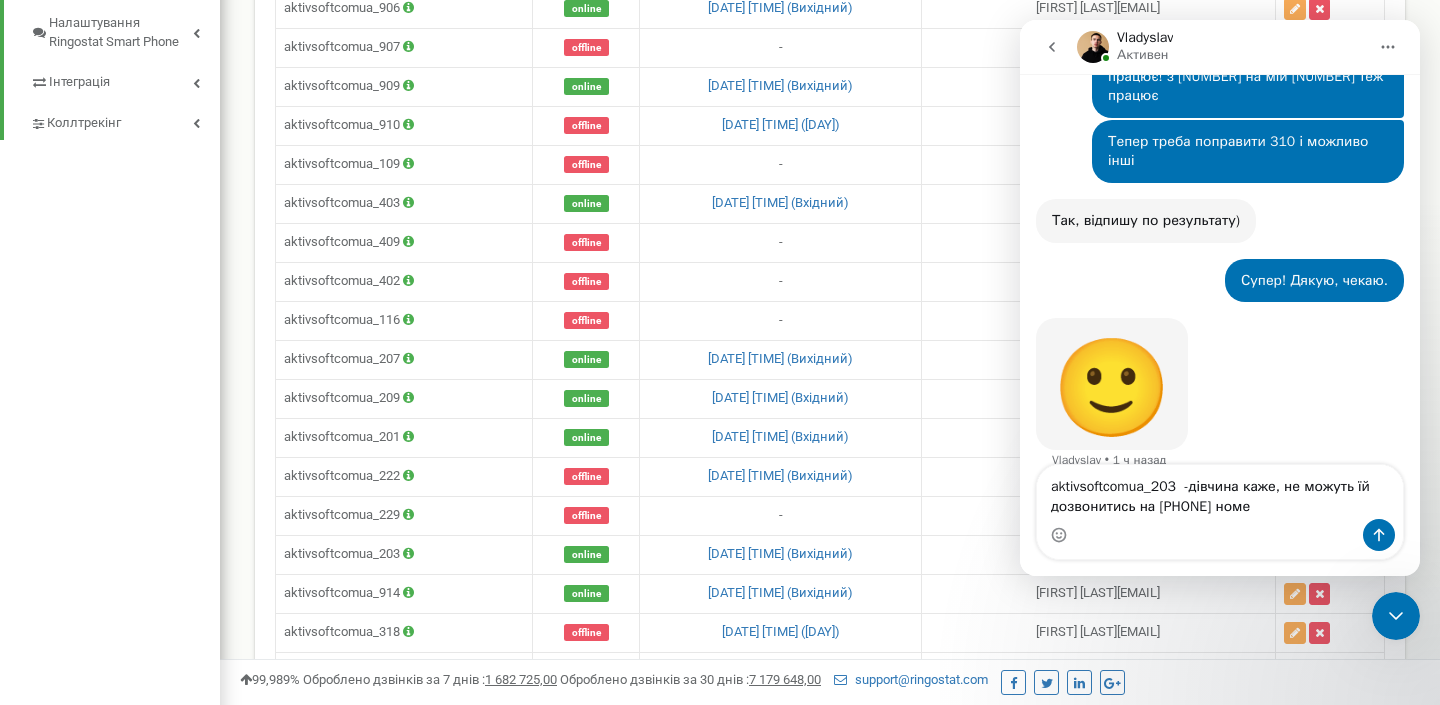 type on "[USERNAME] -дівчина каже, не можуть їй дозвонитись на [NUMBER] номер" 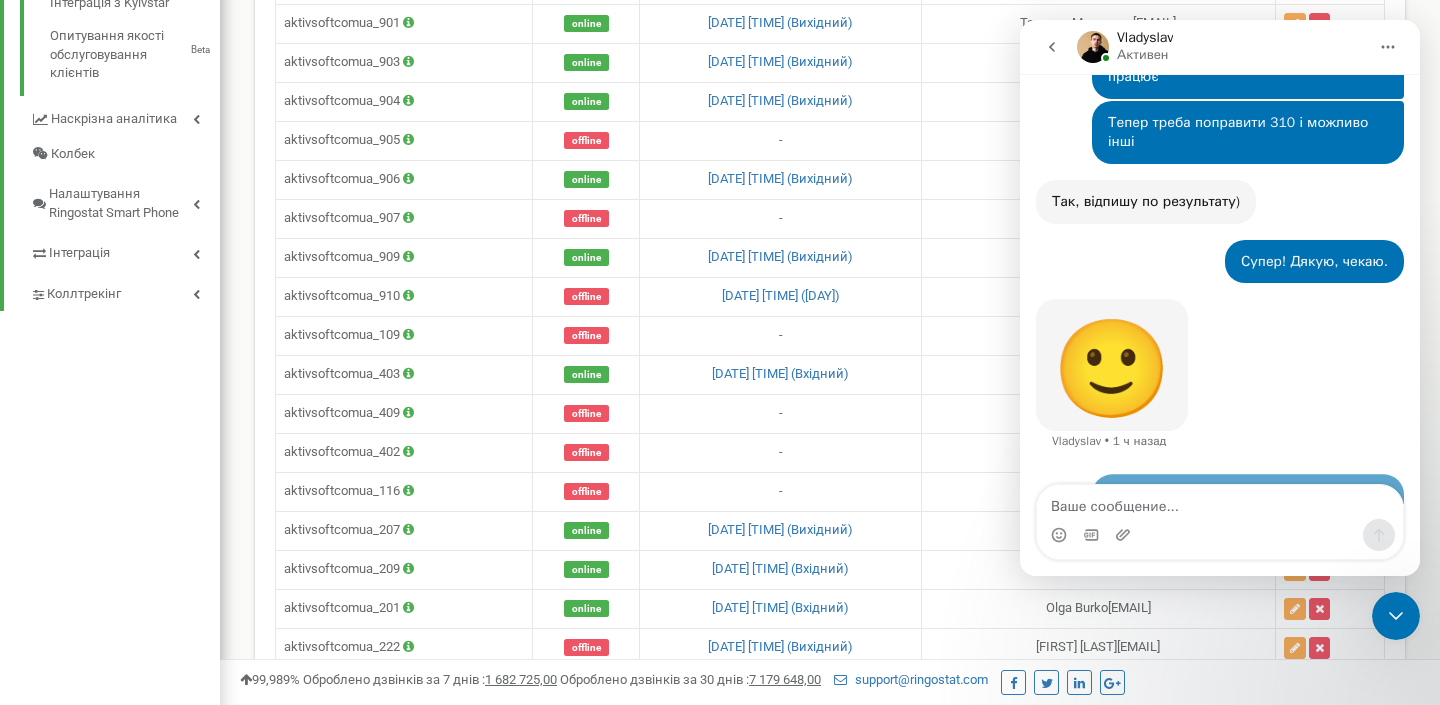 scroll, scrollTop: 1737, scrollLeft: 0, axis: vertical 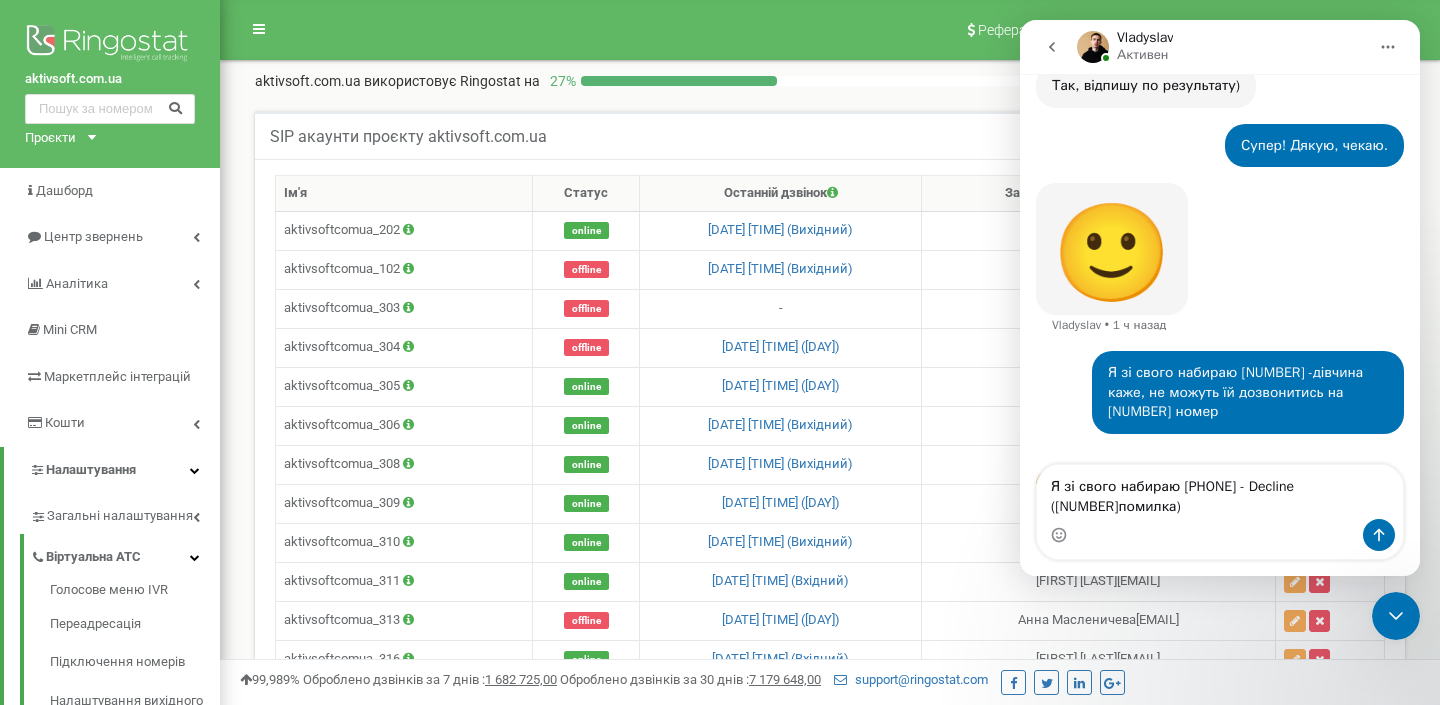 type on "Я зі свого набираю [NUMBER] - Decline (603 помилка)" 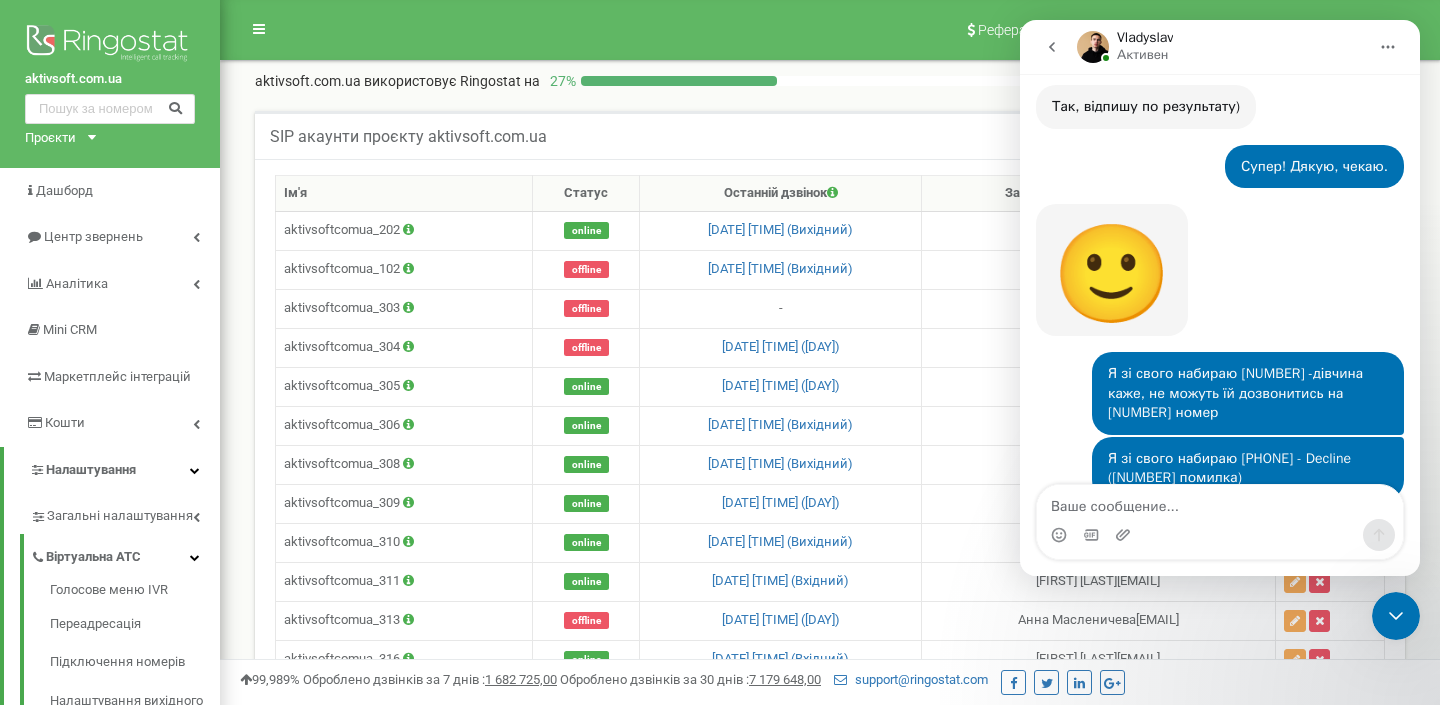 scroll, scrollTop: 1898, scrollLeft: 0, axis: vertical 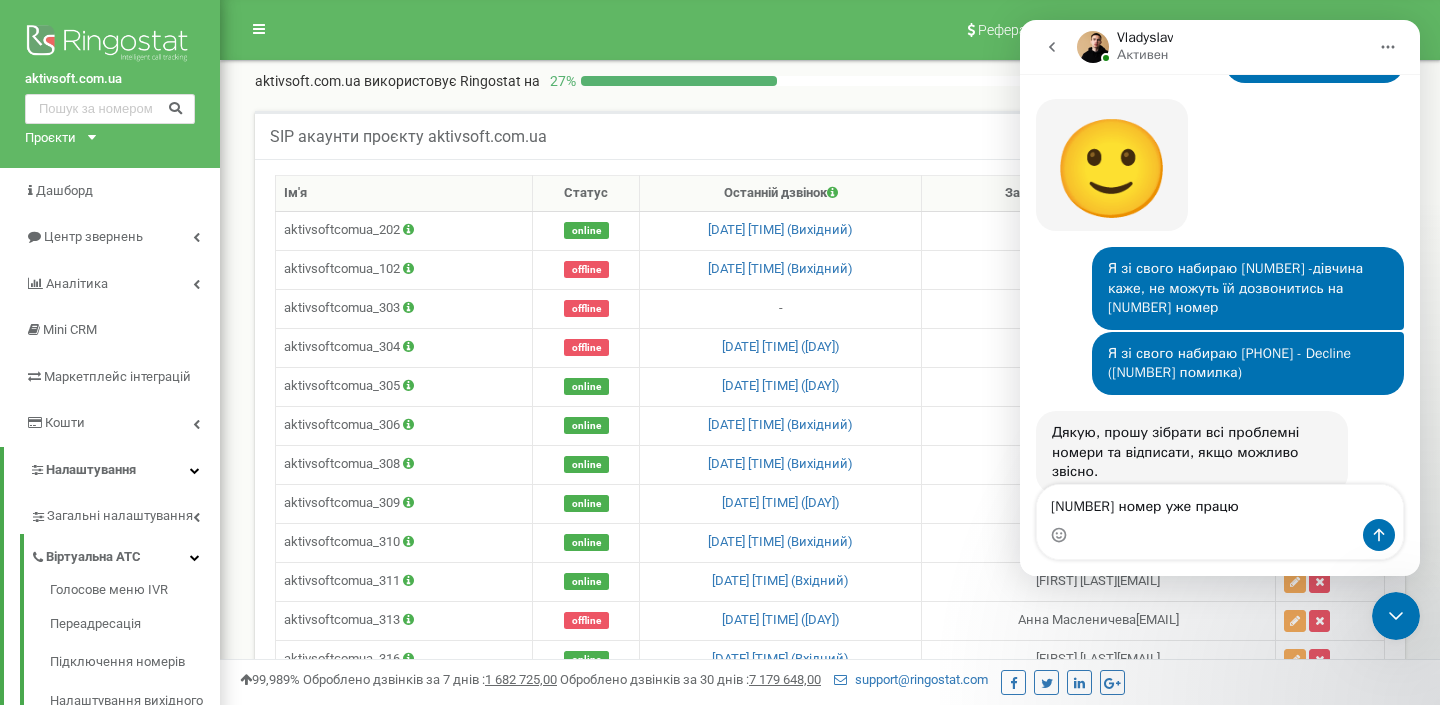 type on "[NUMBER] номер уже працює" 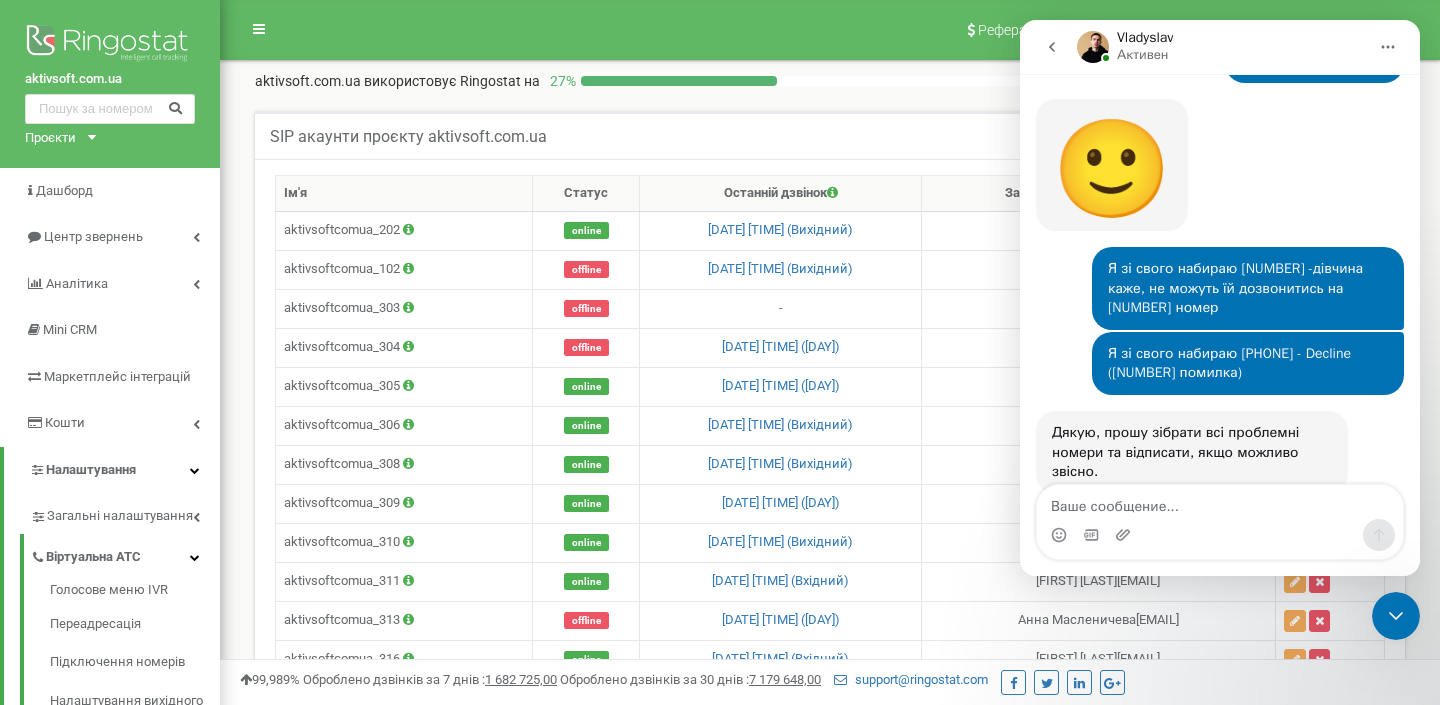 scroll, scrollTop: 1957, scrollLeft: 0, axis: vertical 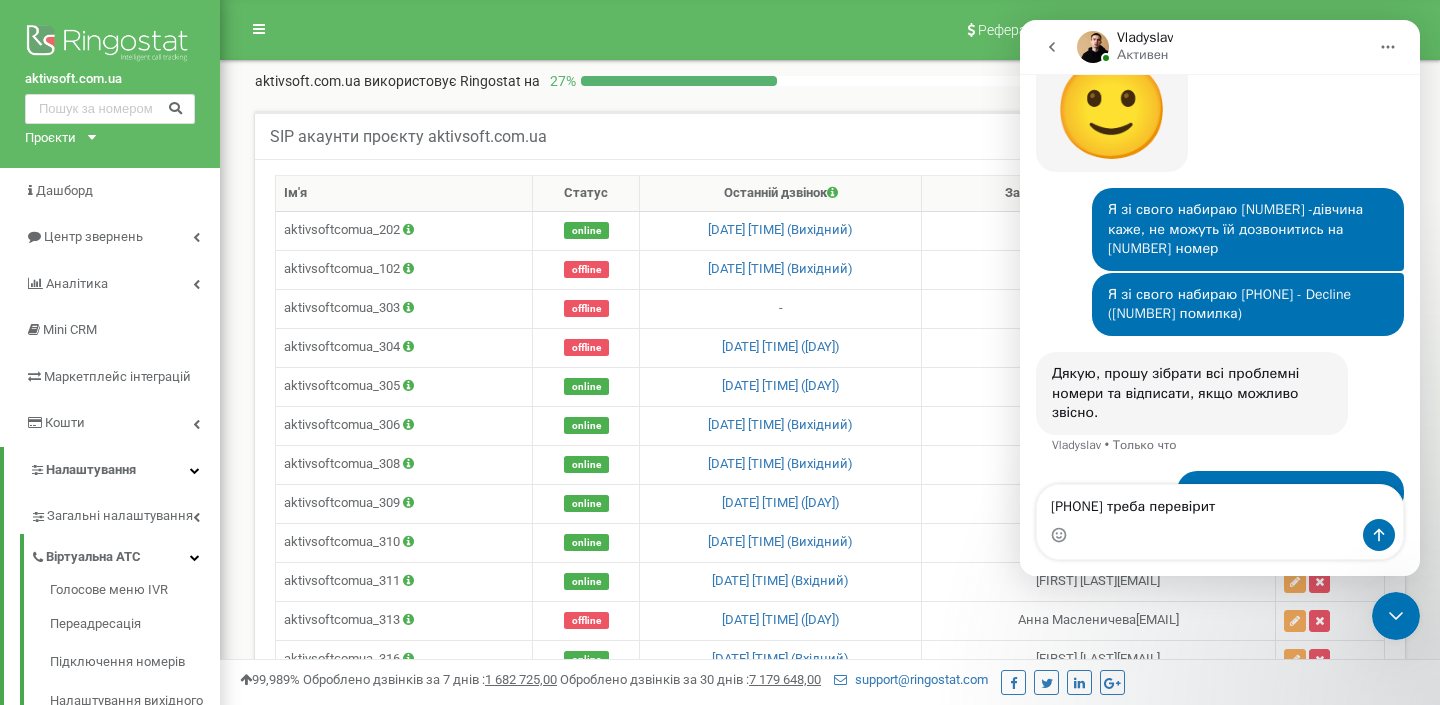 type on "[NUMBER] треба перевірити" 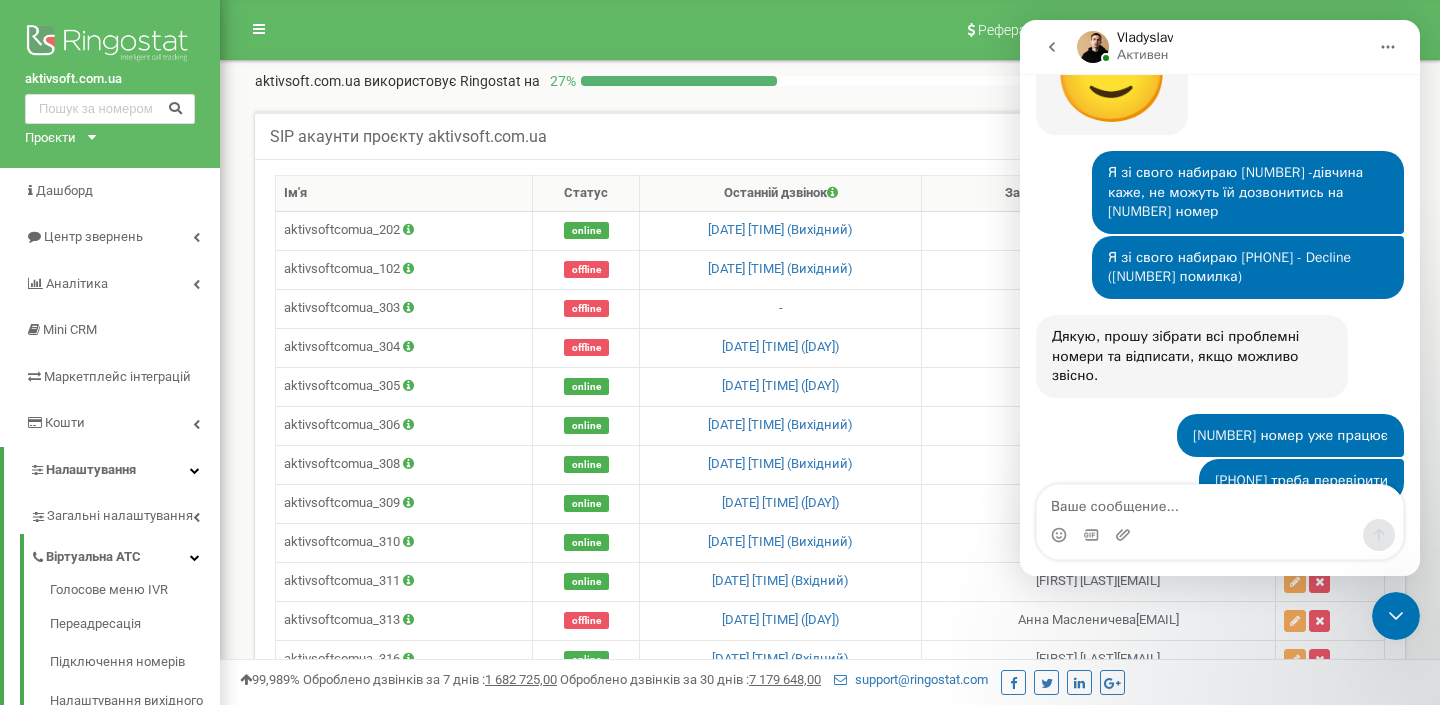 scroll, scrollTop: 2080, scrollLeft: 0, axis: vertical 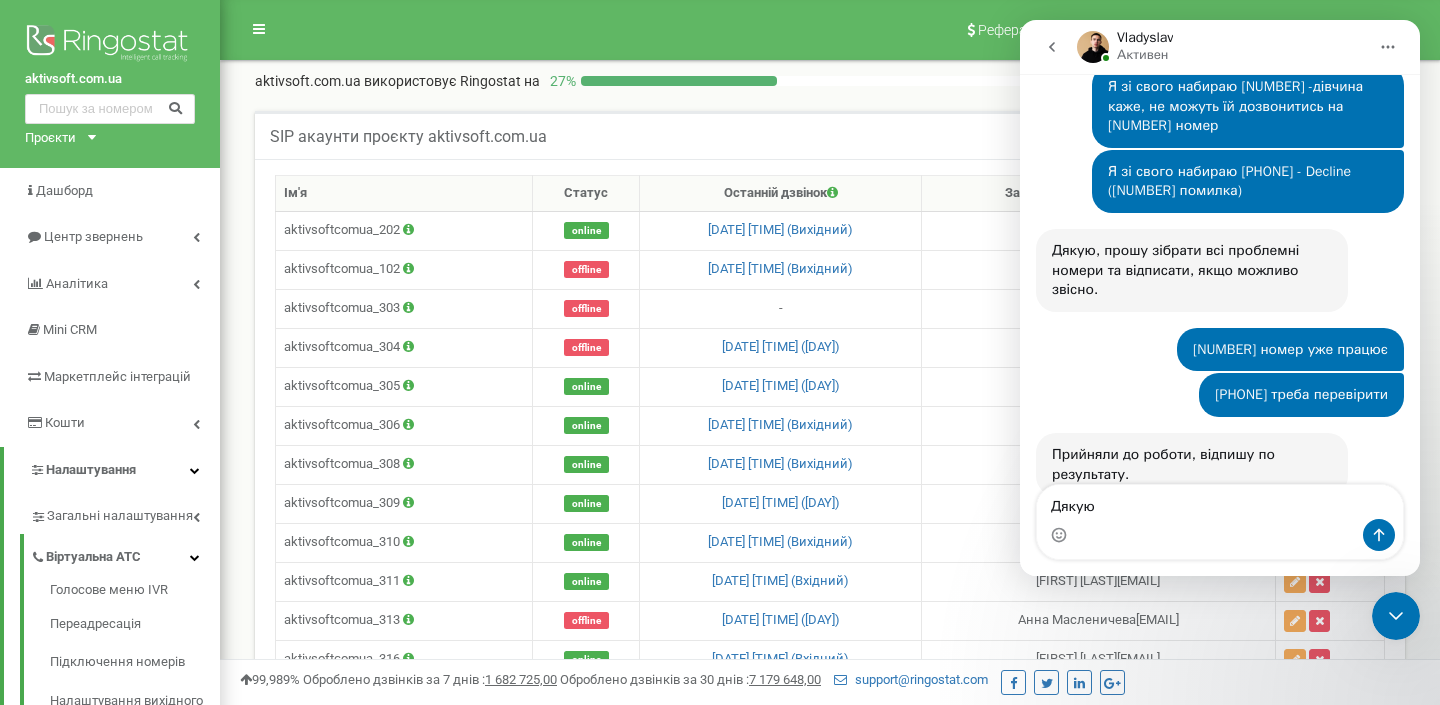 type on "Дякую!" 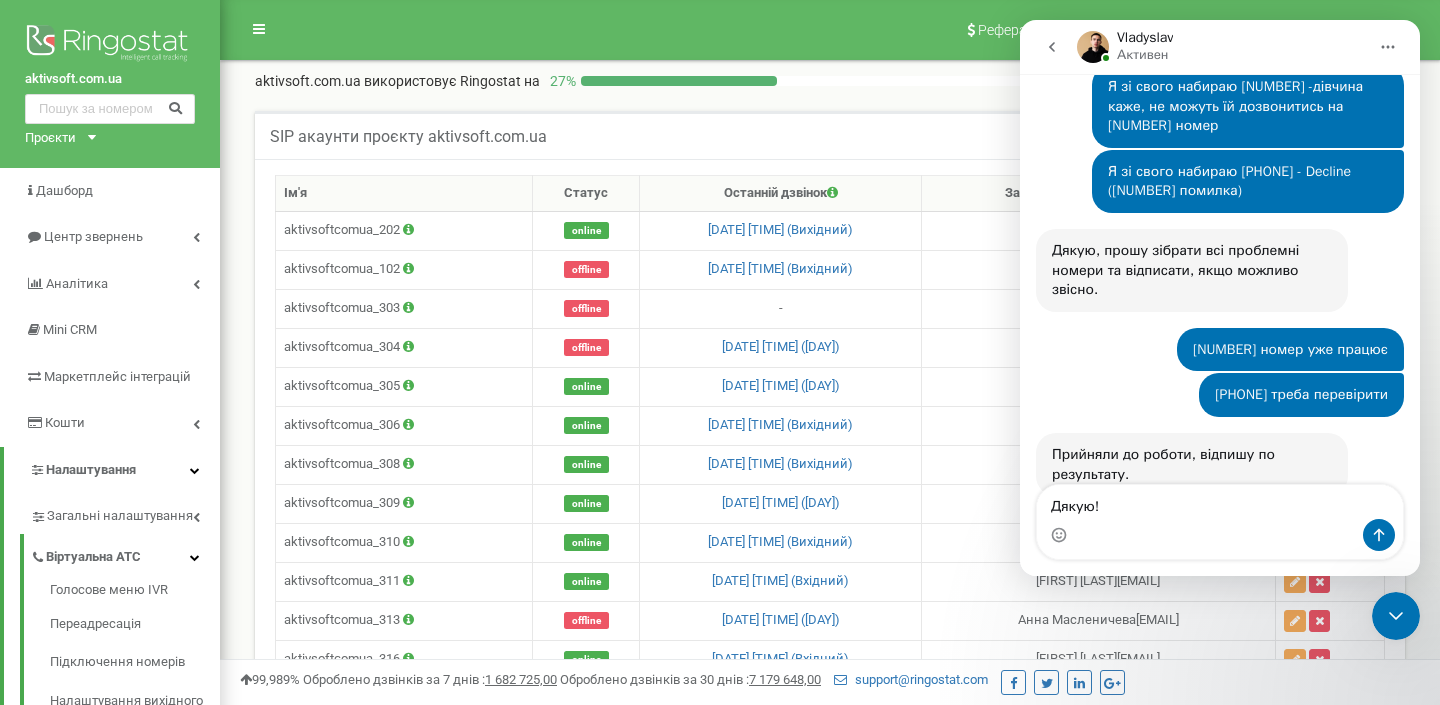 type 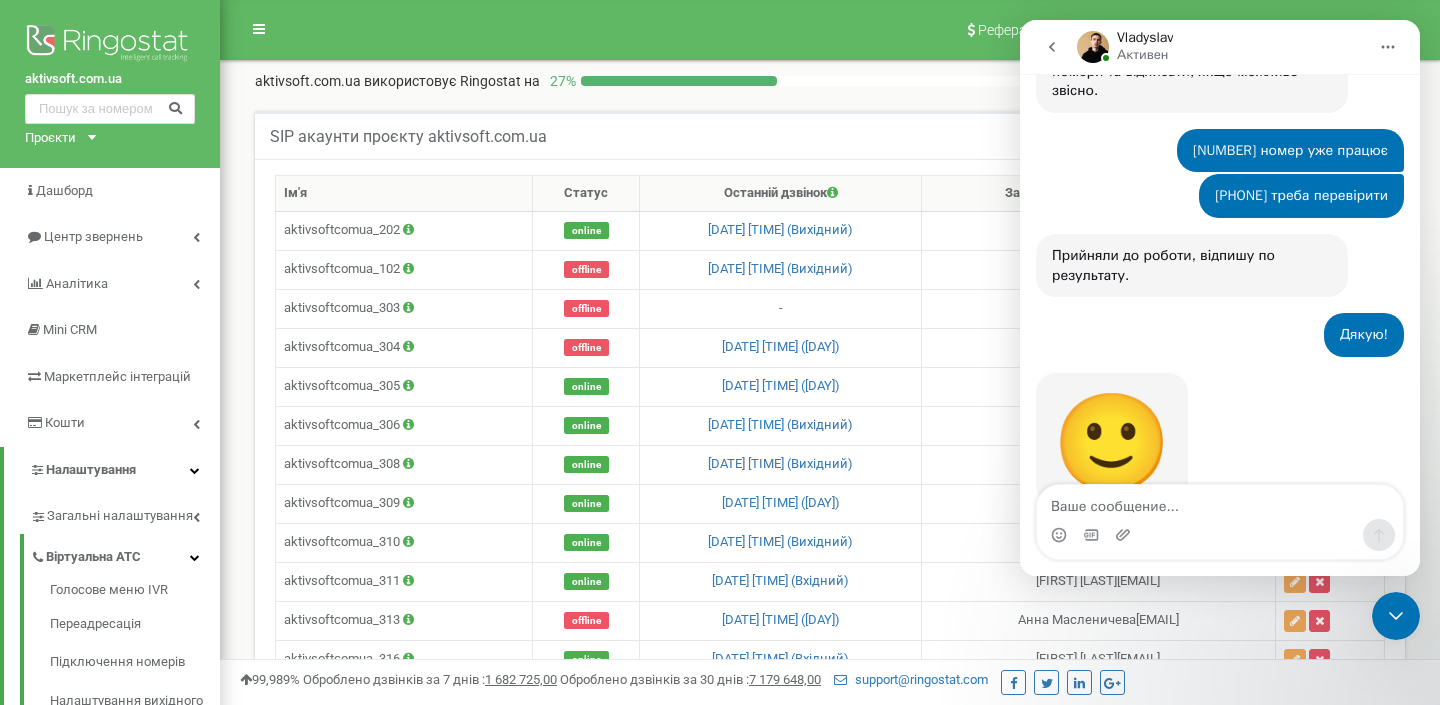 scroll, scrollTop: 2287, scrollLeft: 0, axis: vertical 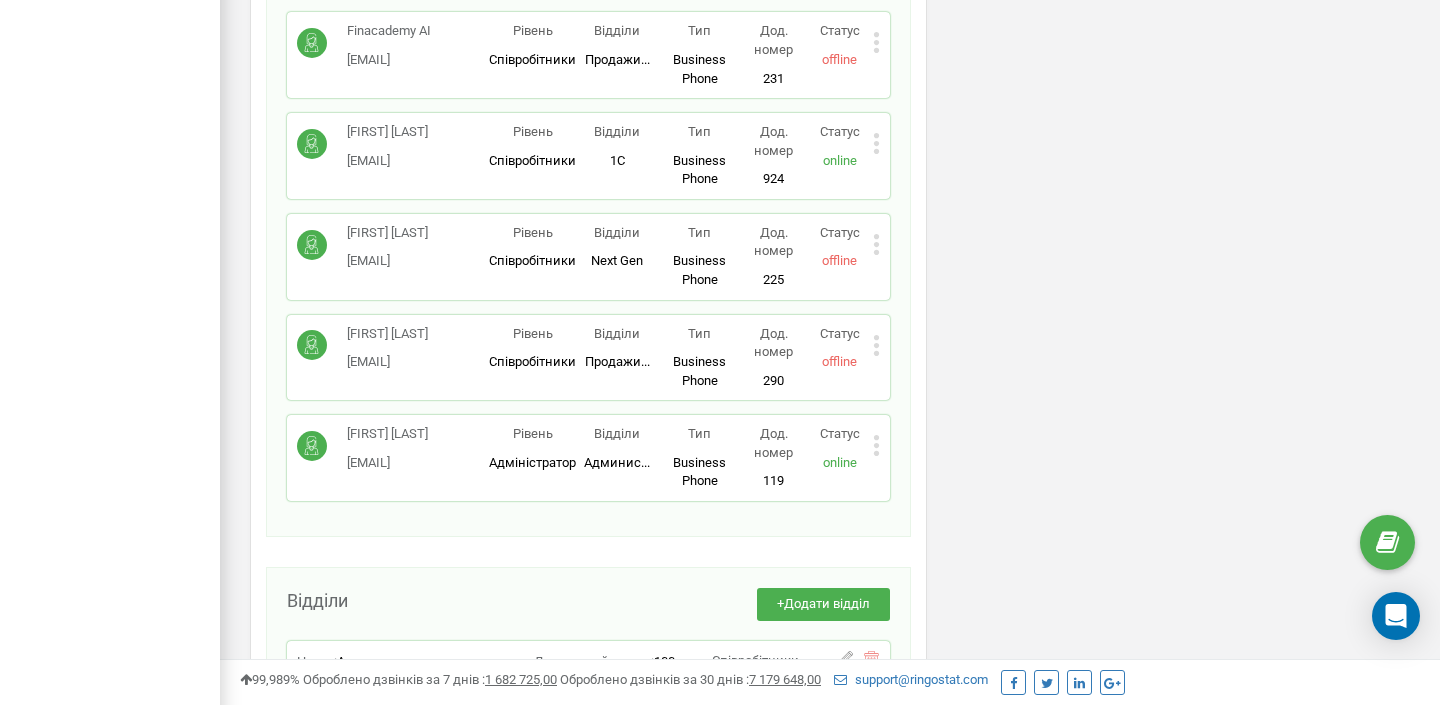 click on "Співробітники проєкту    aktivsoft.com.ua Співробітники +  Додати співробітника [FIRST] [LAST] [EMAIL] Рівень Адміністратор Відділи Админис... Администрация Тип 一 Дод. номер [NUMBER] Статус offline Редагувати   Видалити співробітника Копіювати Email Копіювати ID ( [NUMBER] ) [FIRST] [LAST] [EMAIL] Рівень Адміністратор Відділи Админис... Администрация Тип Business Phone Повноцінне робоче місце співробітника з усіма можливостями, дозволяє використовувати Ringostat Smart Phone і прив'язати зовнішні номери співробітника. Дод. номер [NUMBER] Статус online Редагувати   Видалити співробітника ( [NUMBER]" at bounding box center [588, -2922] 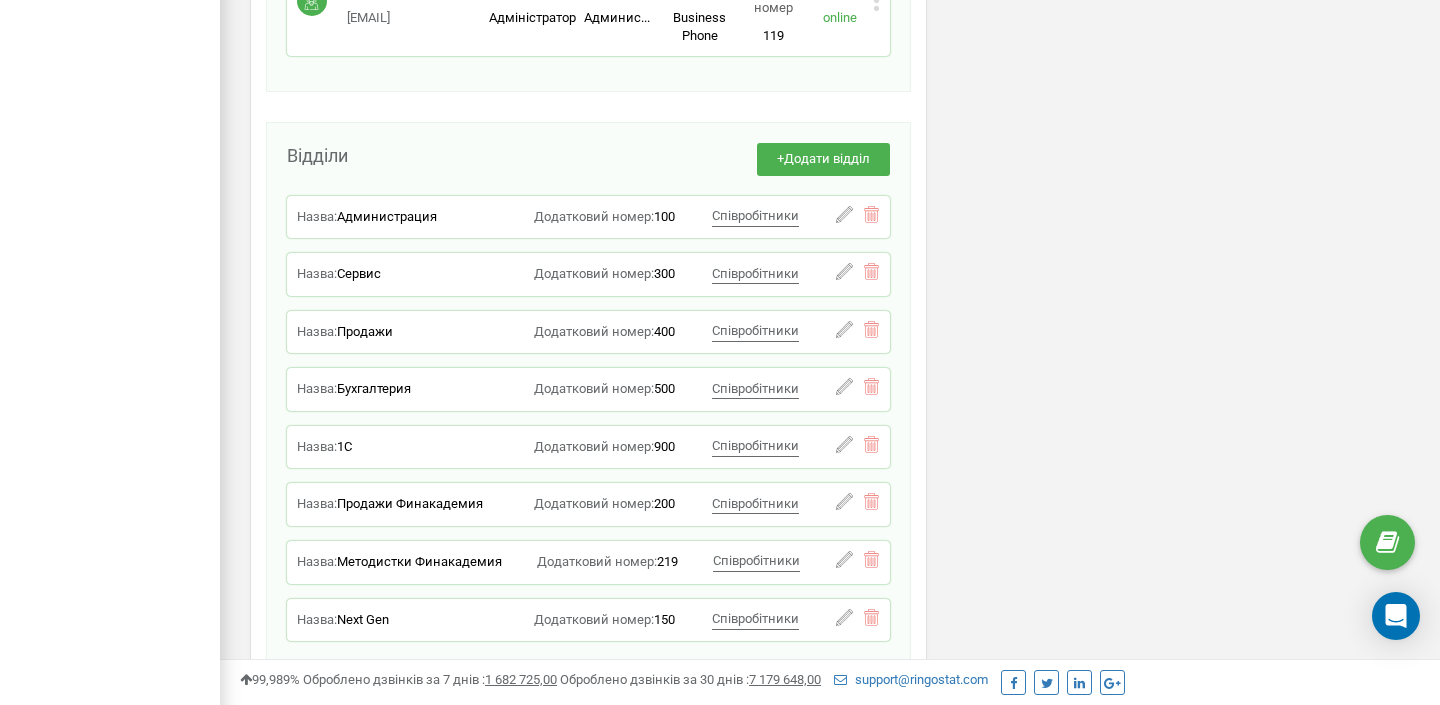 scroll, scrollTop: 7551, scrollLeft: 0, axis: vertical 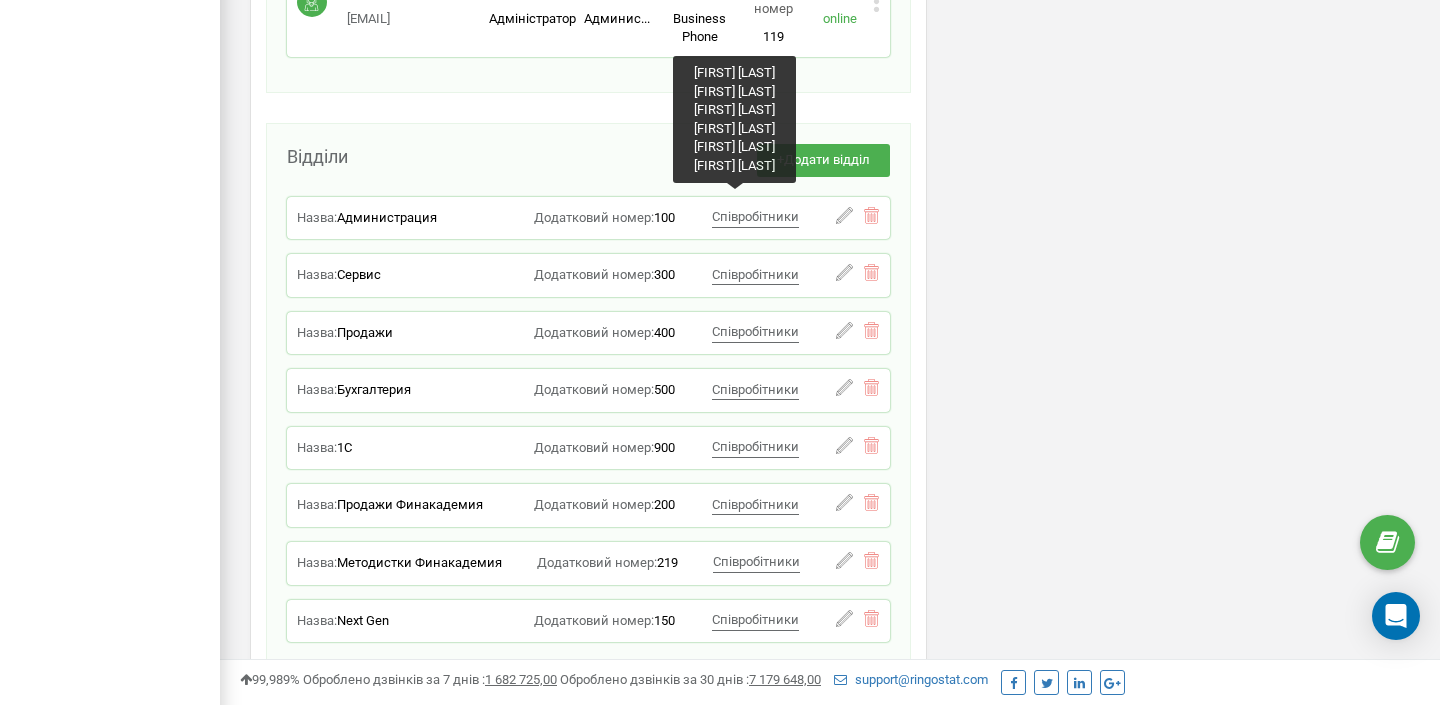 click on "Відділи +  Додати відділ Назва:  Администрация Додатковий номер:  [NUMBER] Співробітники  [FIRST] [LAST] [FIRST] [LAST]  [FIRST] [LAST] [FIRST] [LAST] [FIRST] [LAST] [FIRST] [LAST] [FIRST] [LAST] [FIRST] [LAST] [FIRST] [LAST] [FIRST] [LAST] [FIRST] [LAST] [FIRST] [LAST] Редагувати відділ   Видалити відділ Назва:  Сервис Додатковий номер:  [NUMBER] Співробітники  [FIRST] [LAST] [FIRST] [LAST]  [FIRST] [LAST] [FIRST] [LAST] [FIRST] [LAST]  [FIRST] [LAST] [FIRST] [LAST] [FIRST] [LAST]" at bounding box center [588, 400] 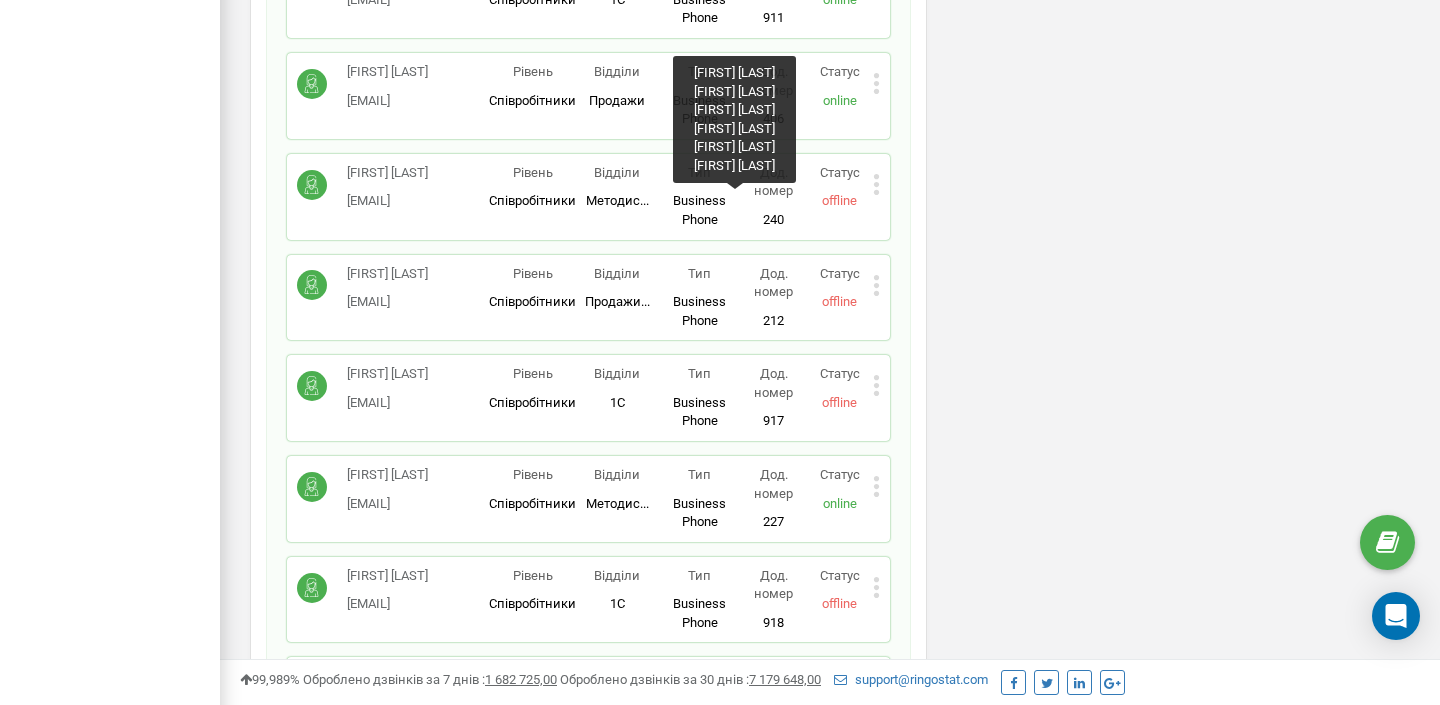 scroll, scrollTop: 5656, scrollLeft: 0, axis: vertical 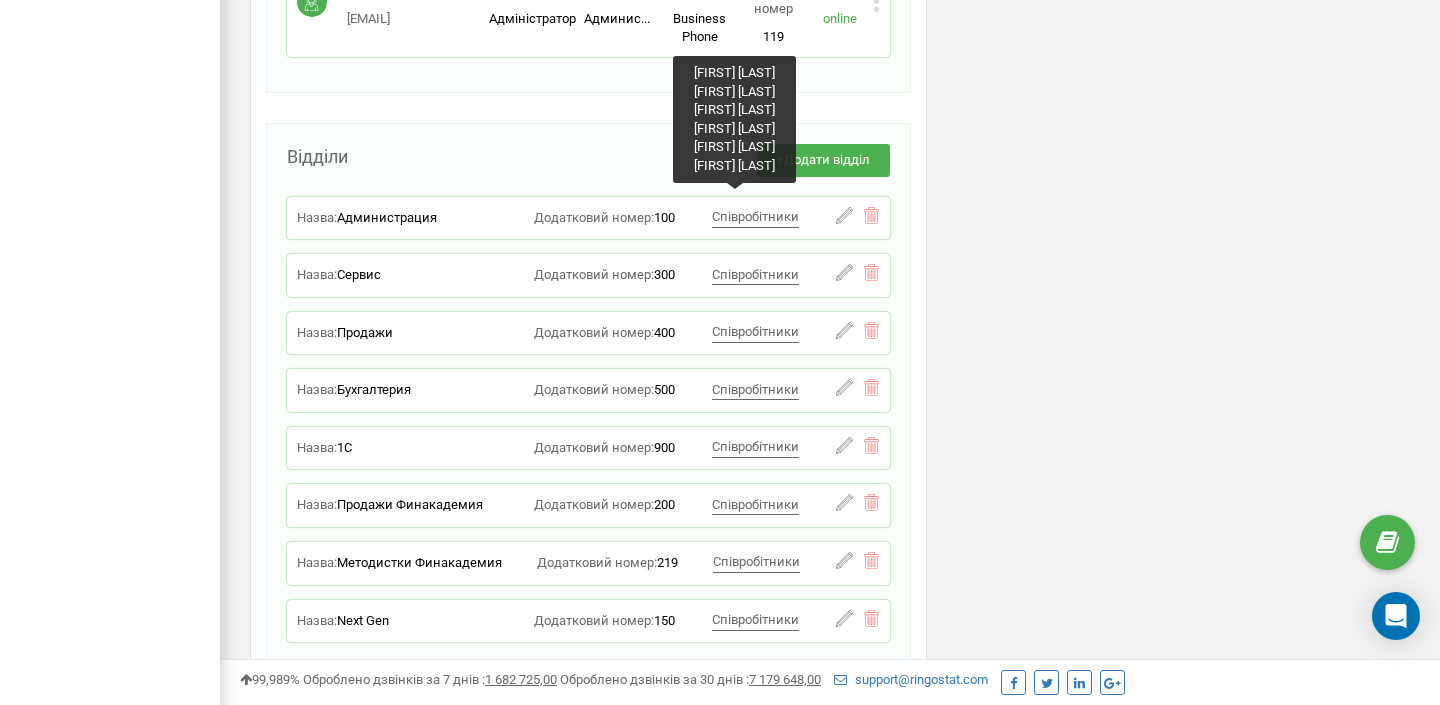 click on "Відділи +  Додати відділ Назва:  Администрация Додатковий номер:  [NUMBER] Співробітники  [FIRST] [LAST] [FIRST] [LAST]  [FIRST] [LAST] [FIRST] [LAST] [FIRST] [LAST] [FIRST] [LAST] [FIRST] [LAST] [FIRST] [LAST] [FIRST] [LAST] [FIRST] [LAST] [FIRST] [LAST] [FIRST] [LAST] Редагувати відділ   Видалити відділ Назва:  Сервис Додатковий номер:  [NUMBER] Співробітники  [FIRST] [LAST] [FIRST] [LAST]  [FIRST] [LAST] [FIRST] [LAST] [FIRST] [LAST]  [FIRST] [LAST] [FIRST] [LAST] [FIRST] [LAST]" at bounding box center [588, 400] 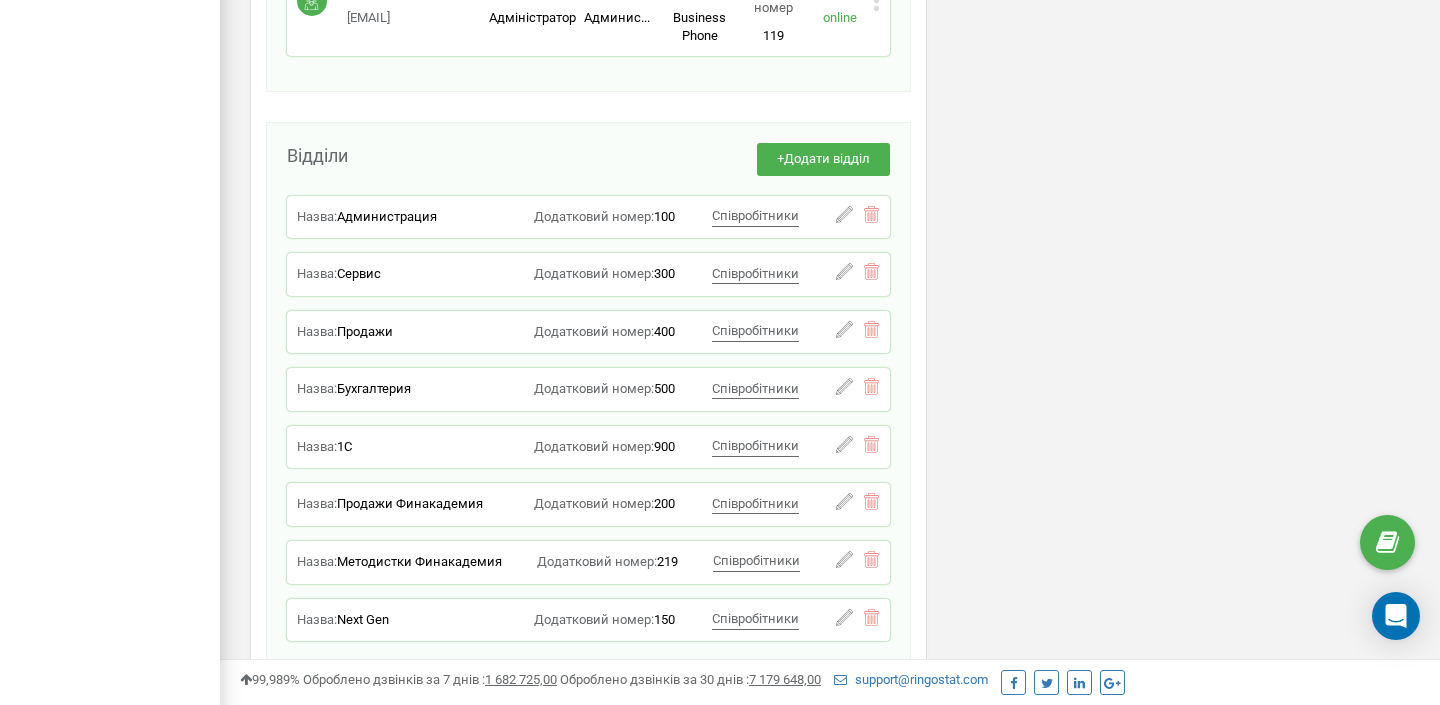 scroll, scrollTop: 7551, scrollLeft: 0, axis: vertical 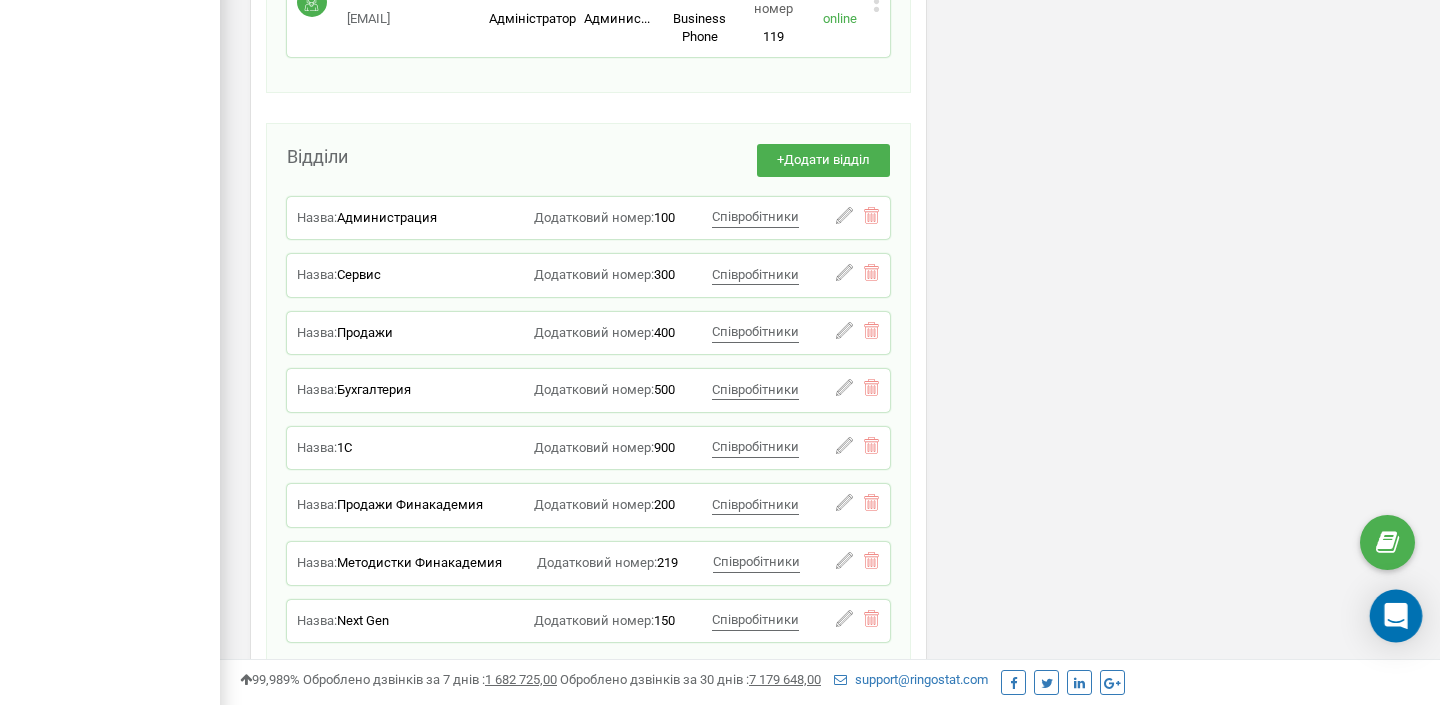 click 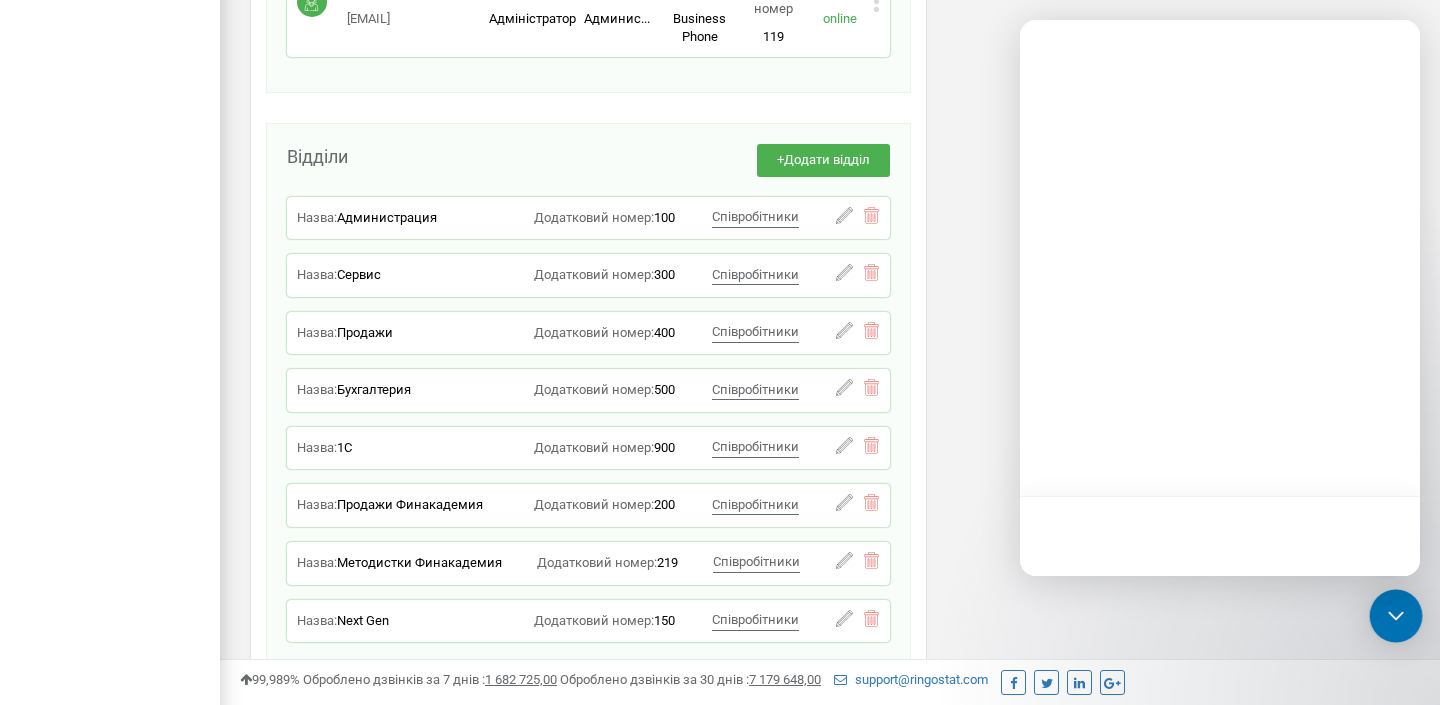 click 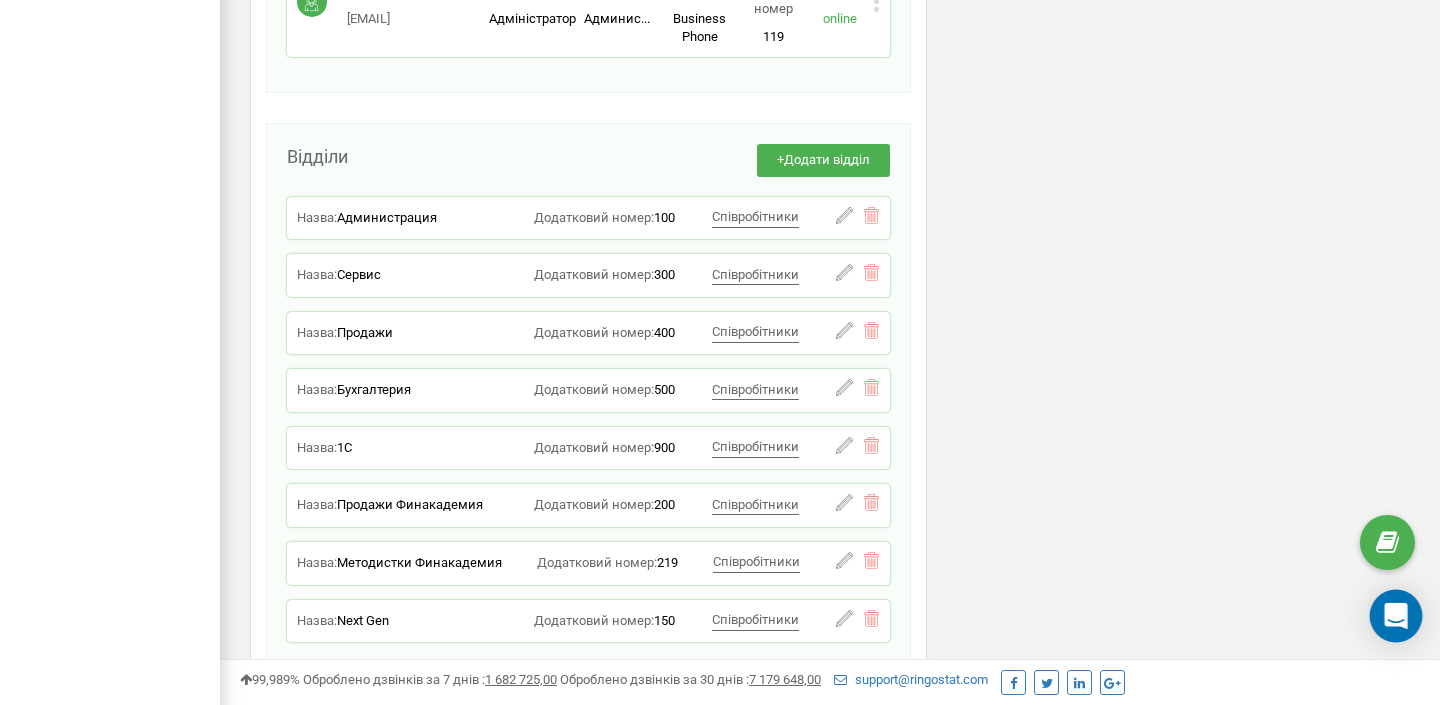 click 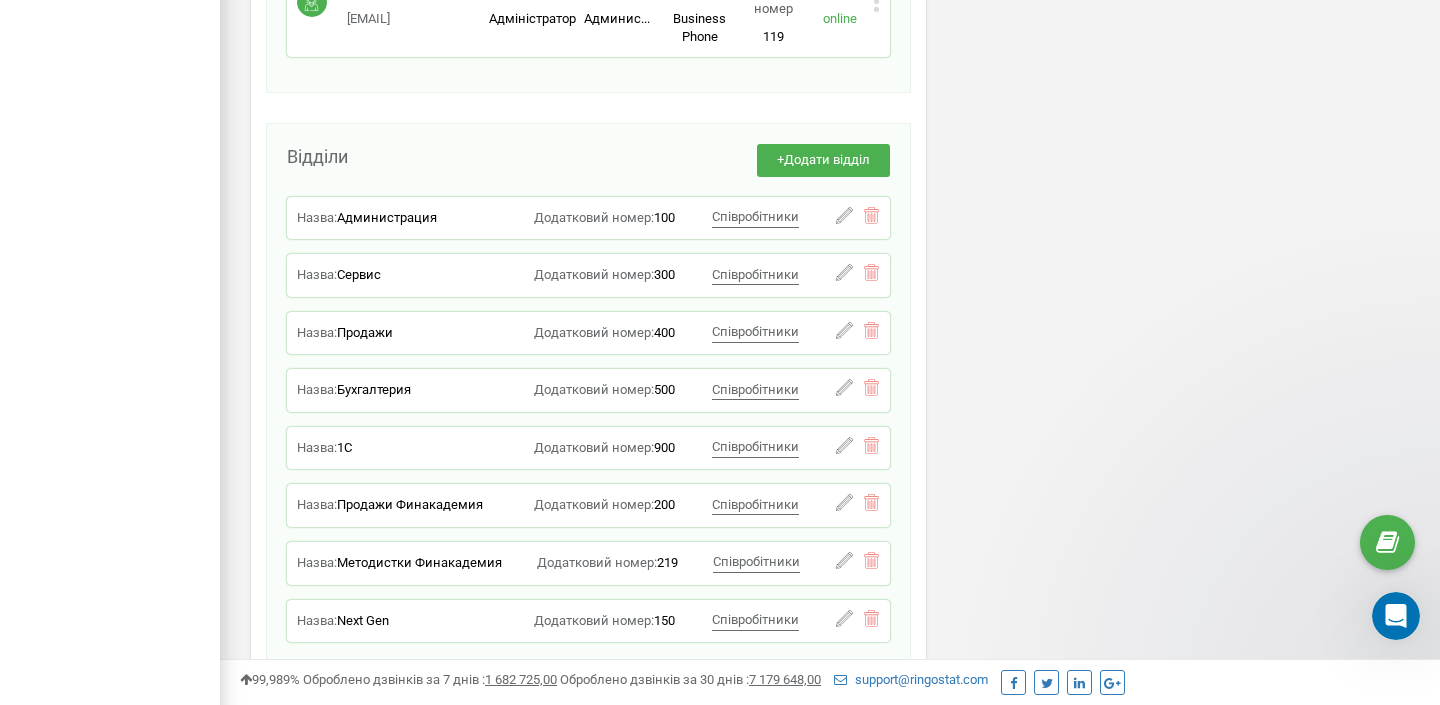 scroll, scrollTop: 0, scrollLeft: 0, axis: both 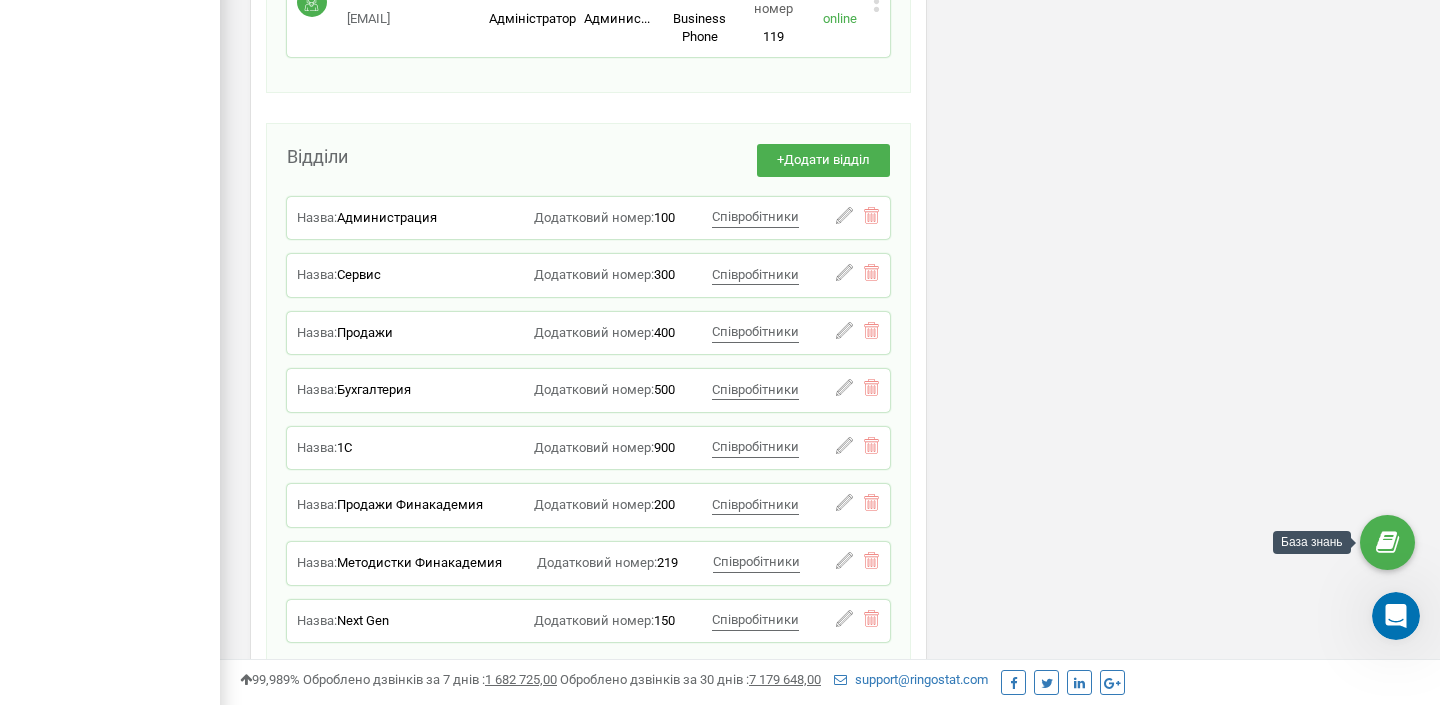 click 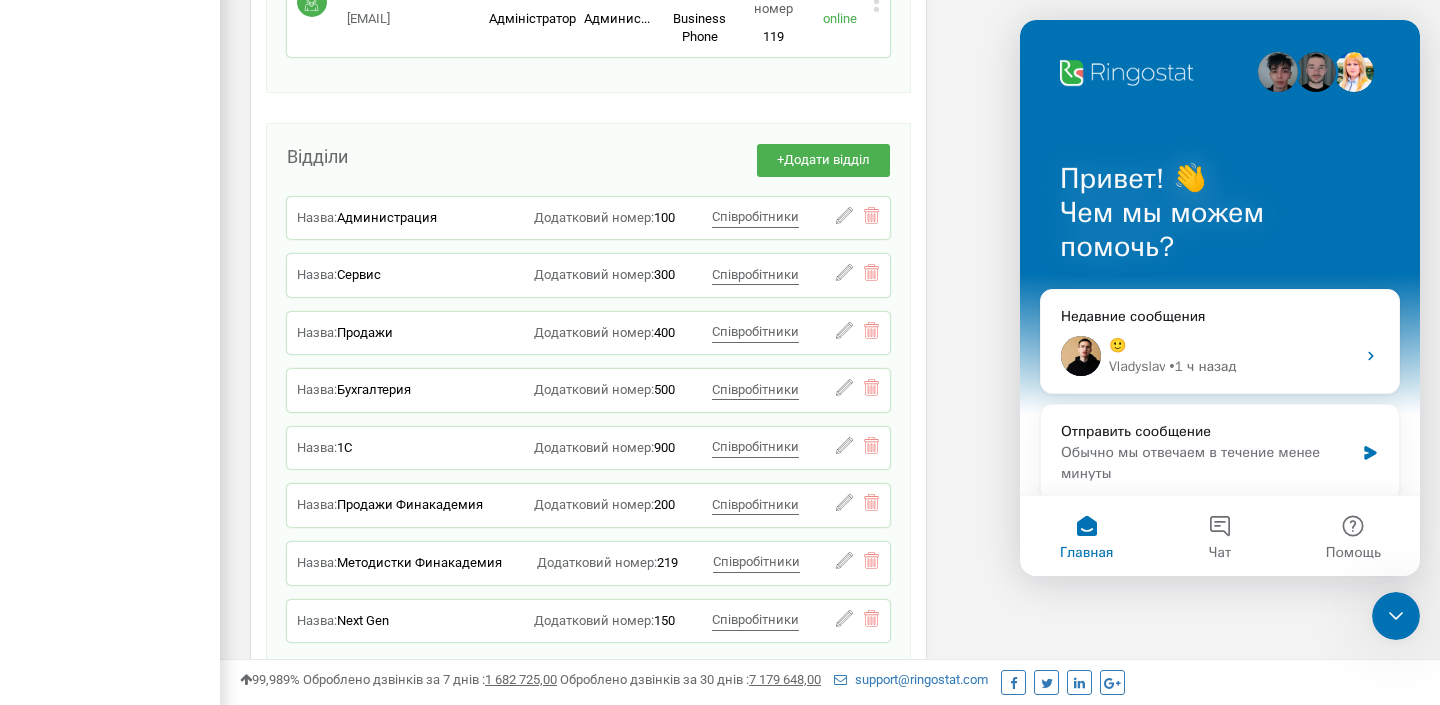 scroll, scrollTop: 0, scrollLeft: 0, axis: both 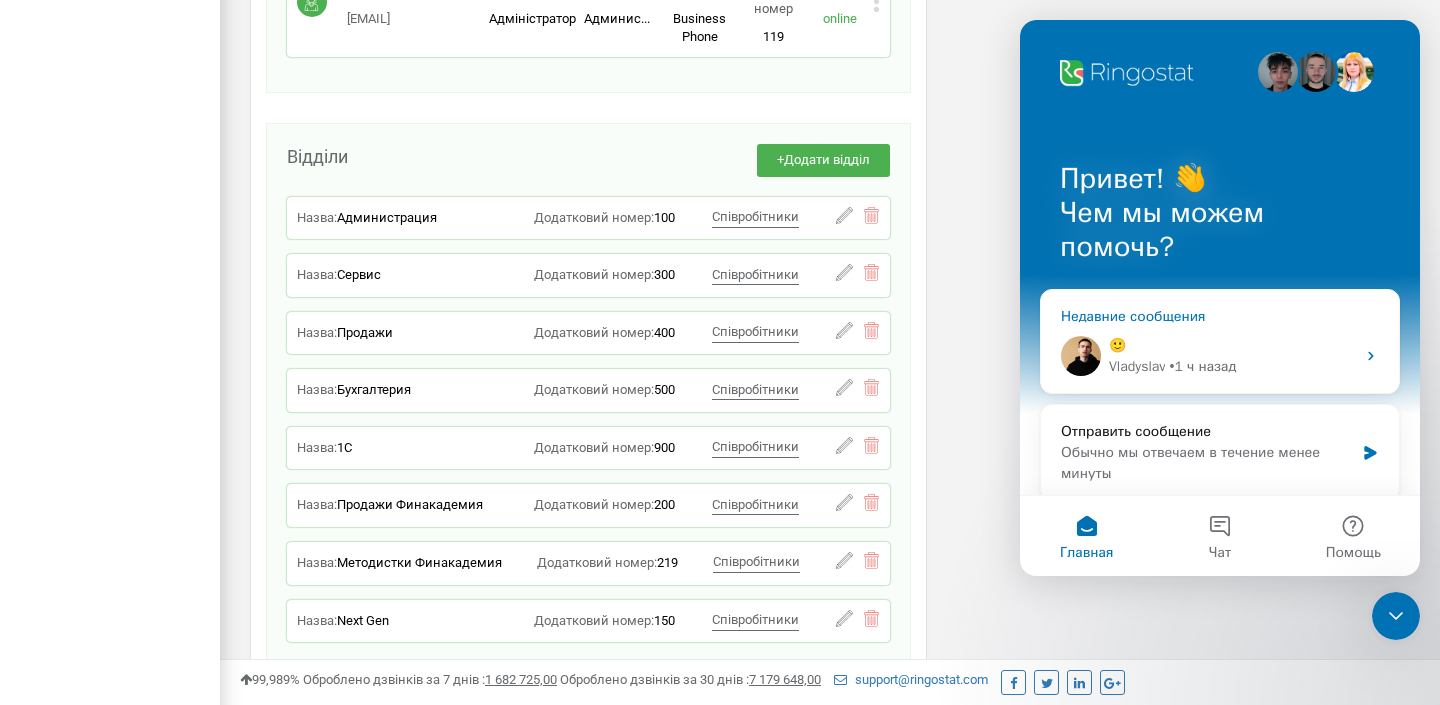 click on "🙂" at bounding box center [1232, 345] 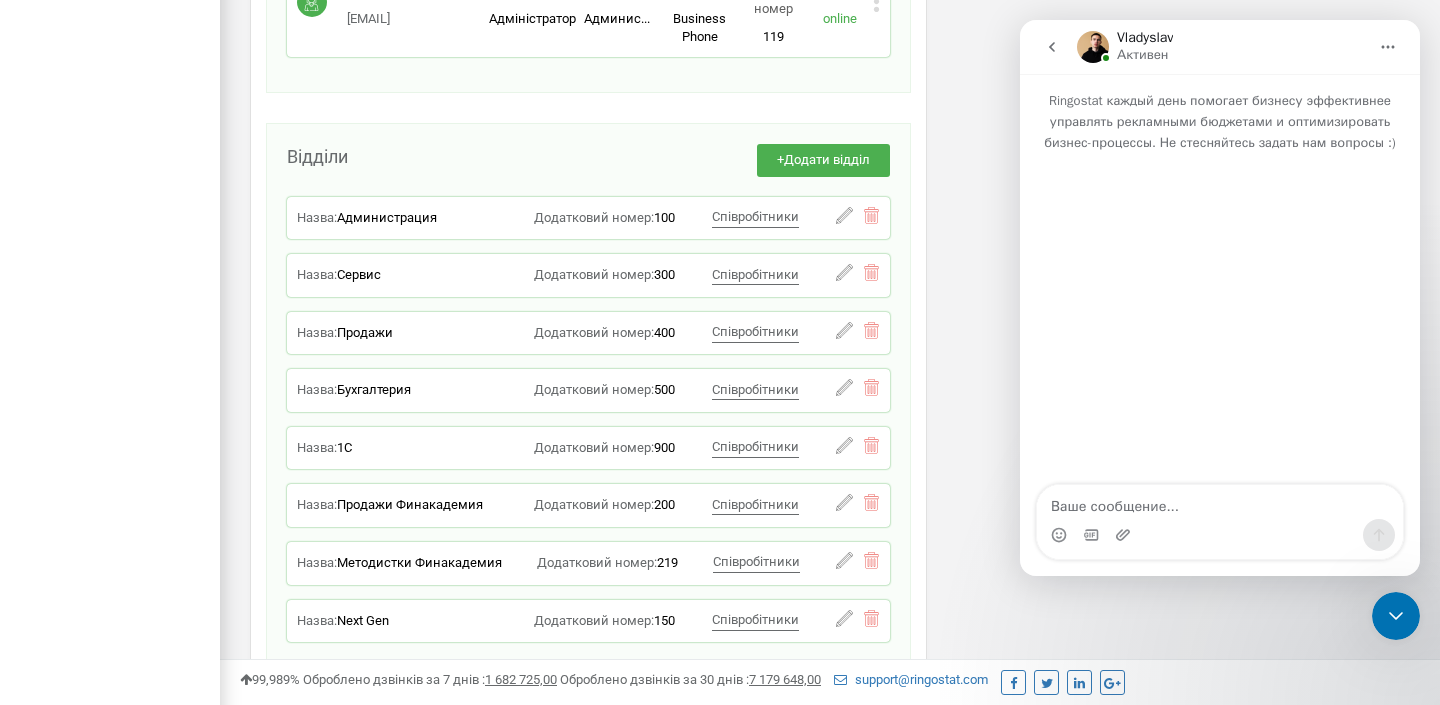 scroll, scrollTop: 7350, scrollLeft: 0, axis: vertical 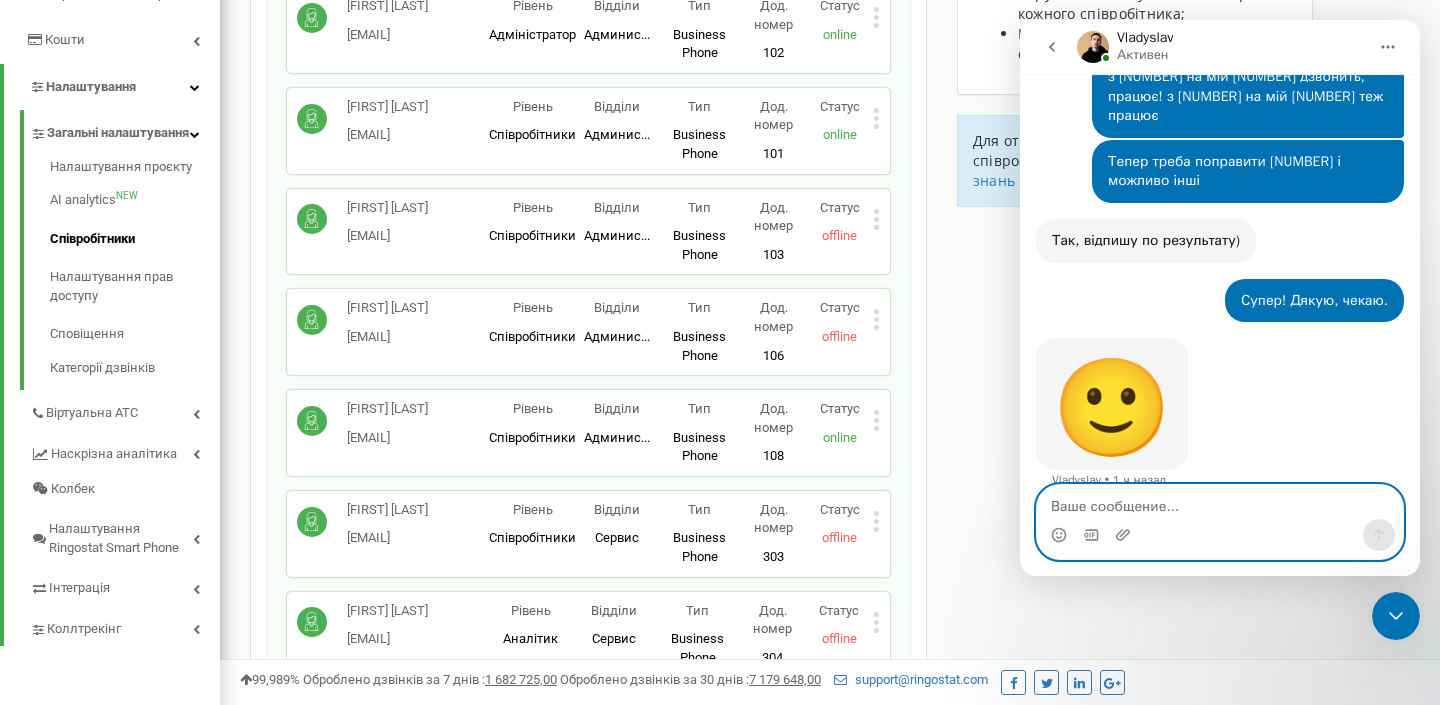 click at bounding box center (1220, 502) 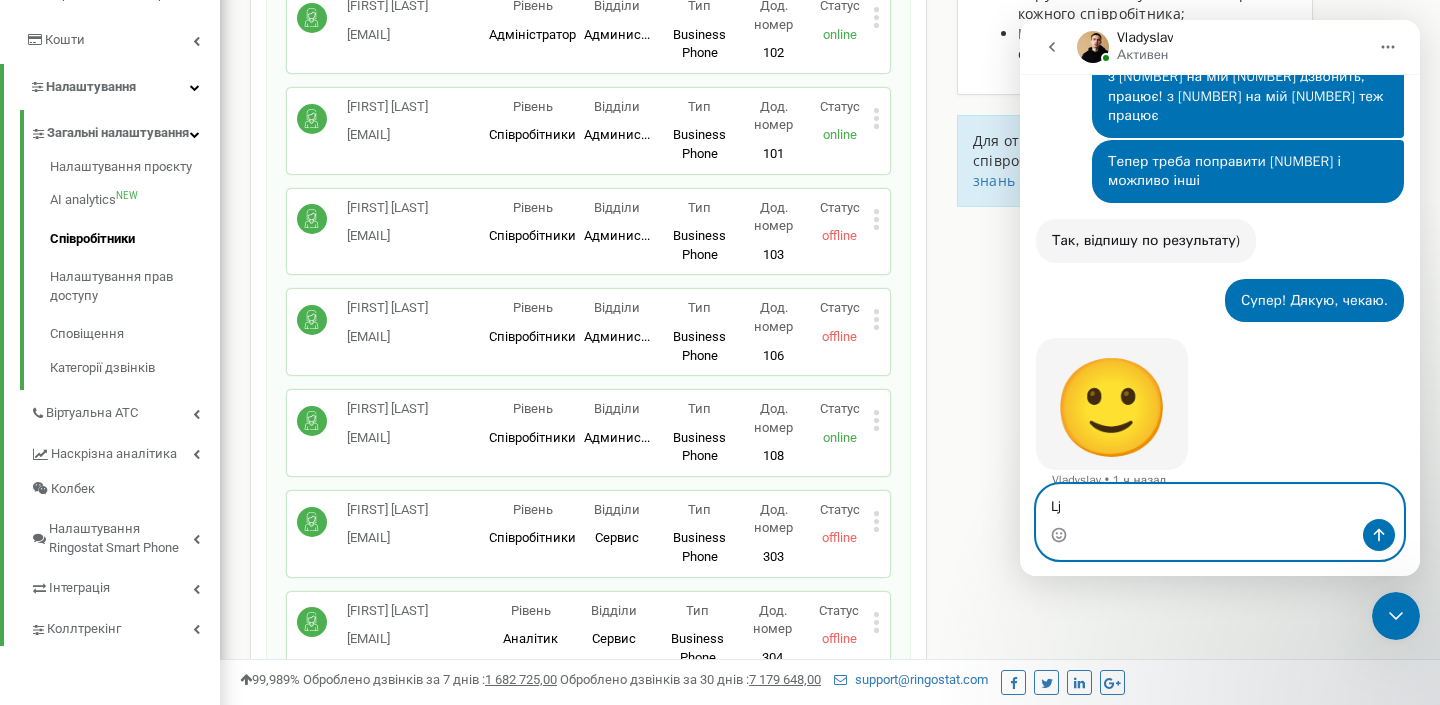 type on "L" 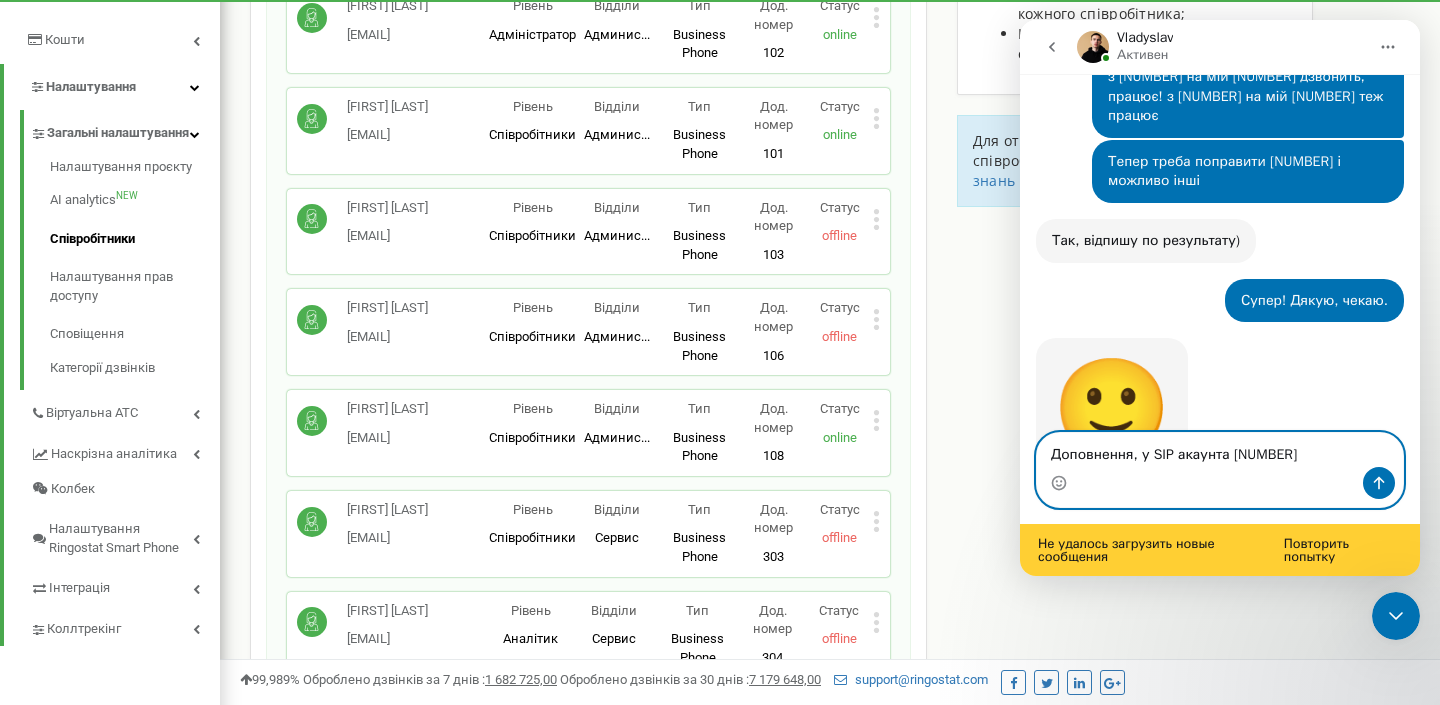 type on "Доповнення, у SIP акаунта [NUMBER]" 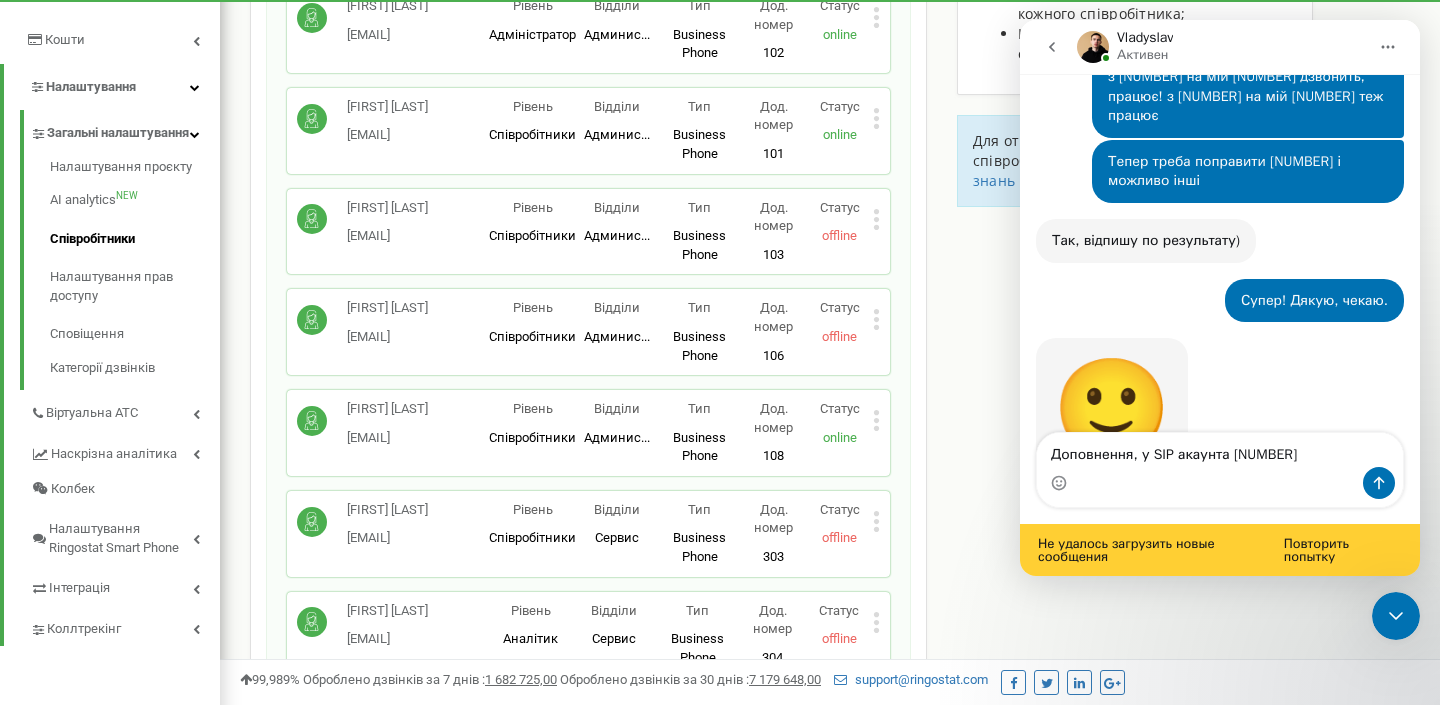 click on "Співробітники проєкту    aktivsoft.com.ua Співробітники +  Додати співробітника [FIRST] [LAST] [EMAIL] Рівень Адміністратор Відділи Админис... Администрация Тип 一 Дод. номер [NUMBER] Статус offline Редагувати   Видалити співробітника Копіювати Email Копіювати ID ( [NUMBER] ) [FIRST] [LAST] [EMAIL] Рівень Адміністратор Відділи Админис... Администрация Тип Business Phone Повноцінне робоче місце співробітника з усіма можливостями, дозволяє використовувати Ringostat Smart Phone і прив'язати зовнішні номери співробітника. Дод. номер [NUMBER] Статус online Редагувати   Видалити співробітника ( [NUMBER]" at bounding box center (830, 3867) 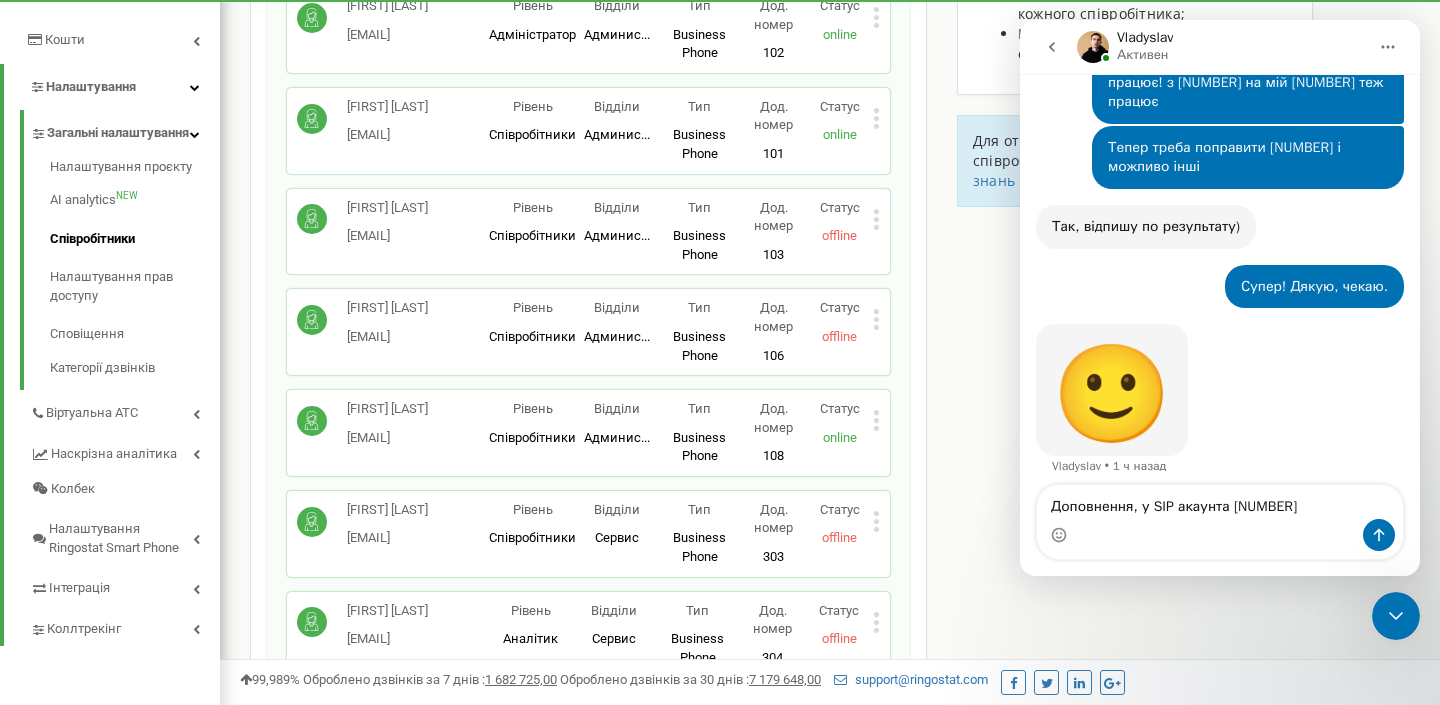 scroll, scrollTop: 1659, scrollLeft: 0, axis: vertical 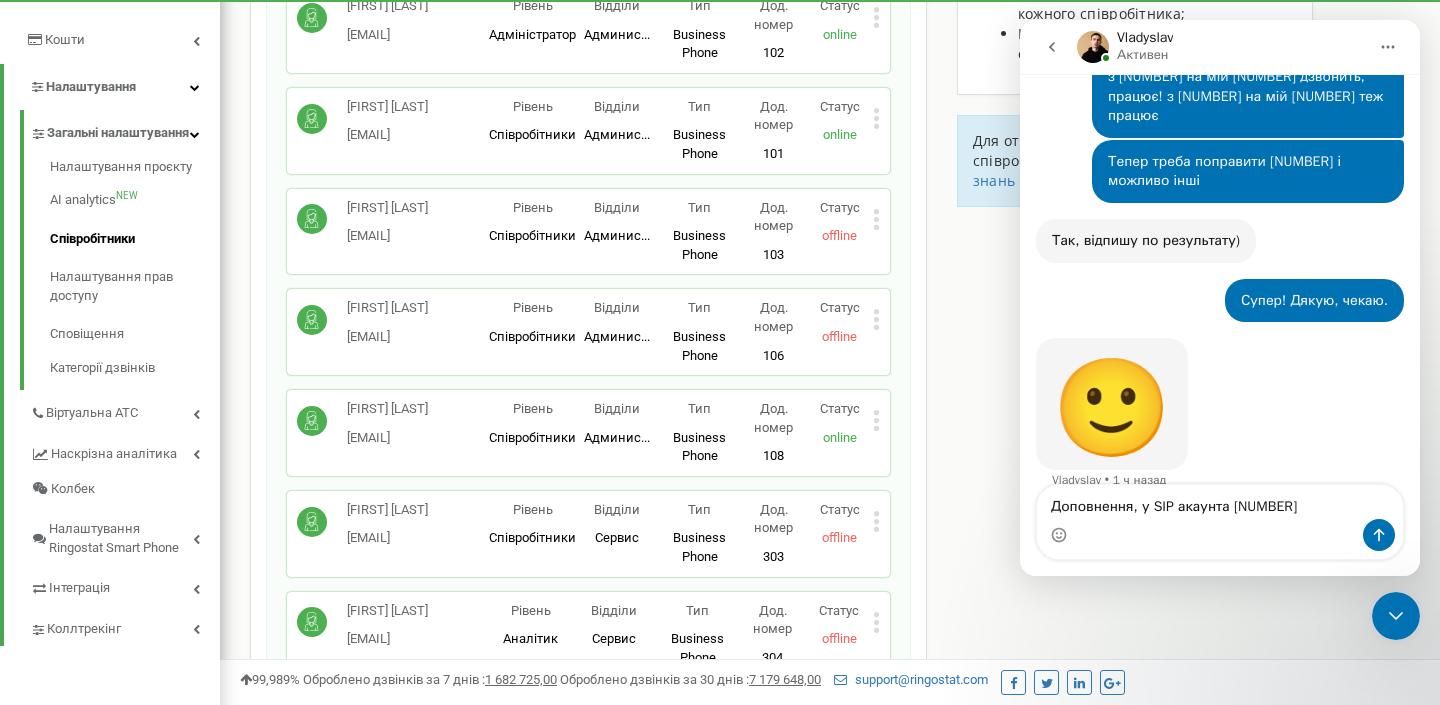 click on "Співробітники проєкту    aktivsoft.com.ua Співробітники +  Додати співробітника [FIRST] [LAST] [EMAIL] Рівень Адміністратор Відділи Админис... Администрация Тип 一 Дод. номер [NUMBER] Статус offline Редагувати   Видалити співробітника Копіювати Email Копіювати ID ( [NUMBER] ) [FIRST] [LAST] [EMAIL] Рівень Адміністратор Відділи Админис... Администрация Тип Business Phone Повноцінне робоче місце співробітника з усіма можливостями, дозволяє використовувати Ringostat Smart Phone і прив'язати зовнішні номери співробітника. Дод. номер [NUMBER] Статус online Редагувати   Видалити співробітника ( [NUMBER]" at bounding box center (588, 3802) 